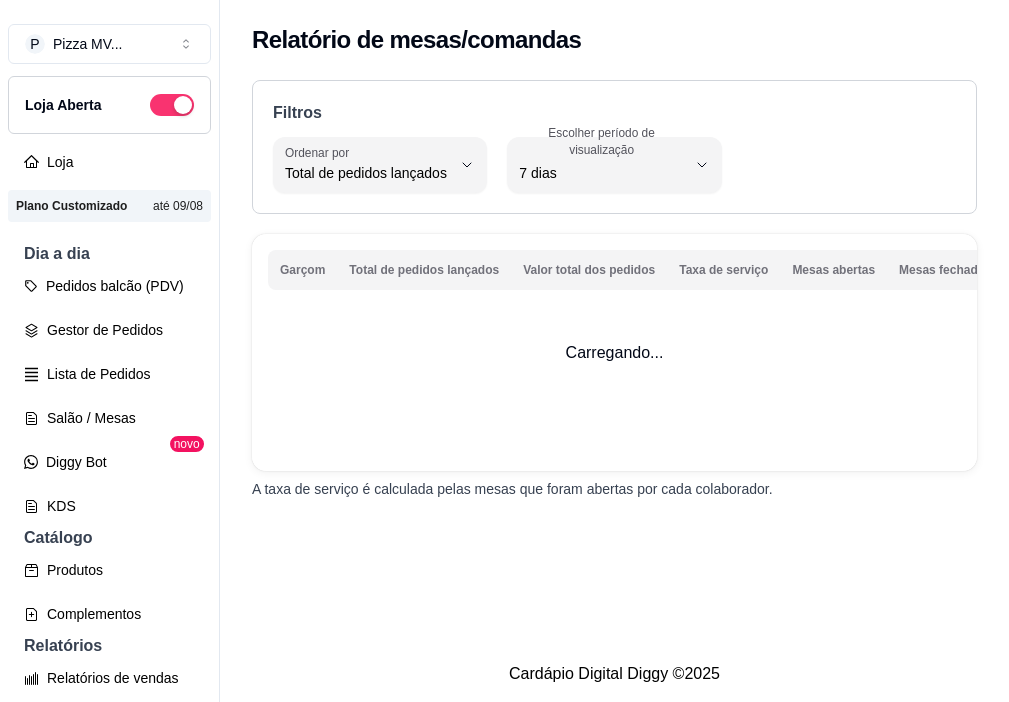 select on "TOTAL_OF_ORDERS" 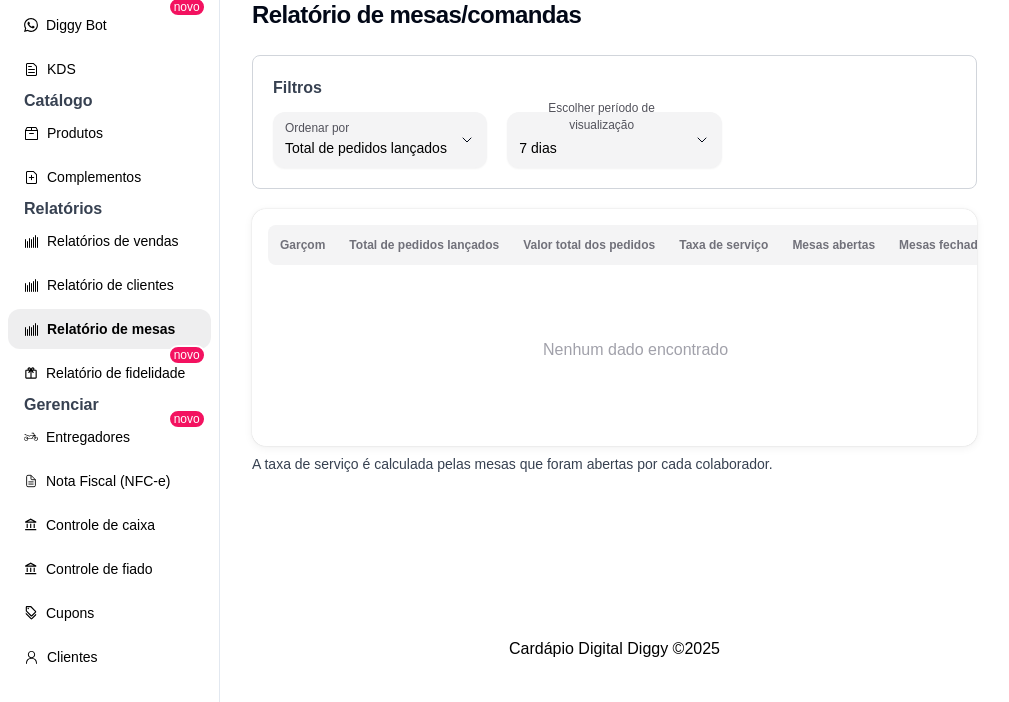 scroll, scrollTop: 32, scrollLeft: 0, axis: vertical 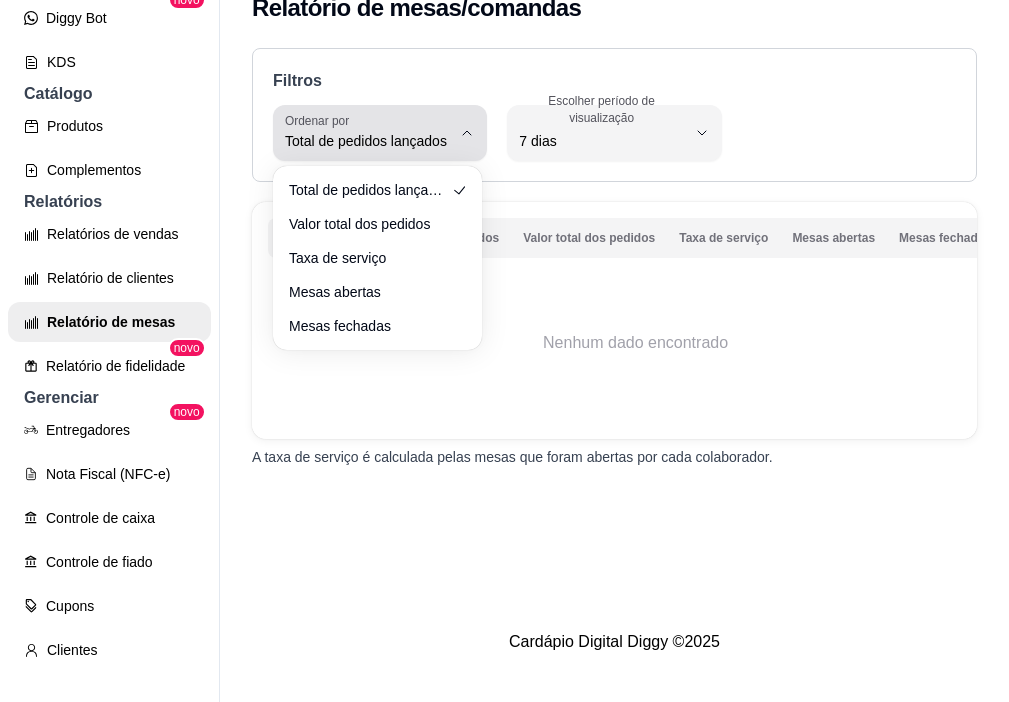 click on "Ordenar por Total de pedidos lançados" at bounding box center (380, 133) 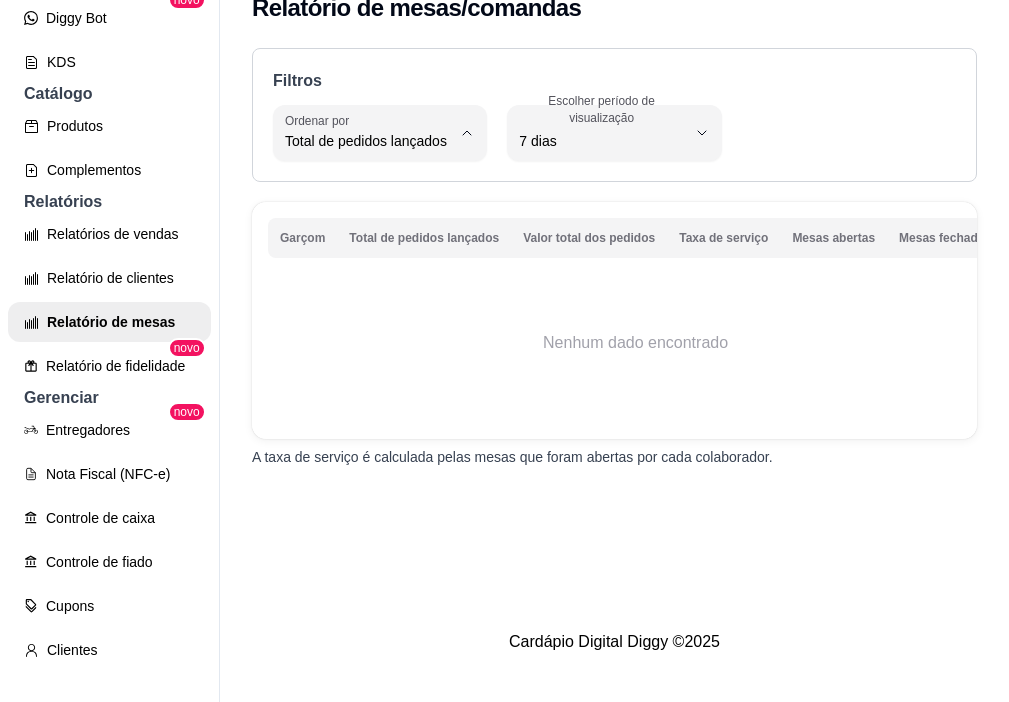 click on "Valor total dos pedidos" at bounding box center (368, 221) 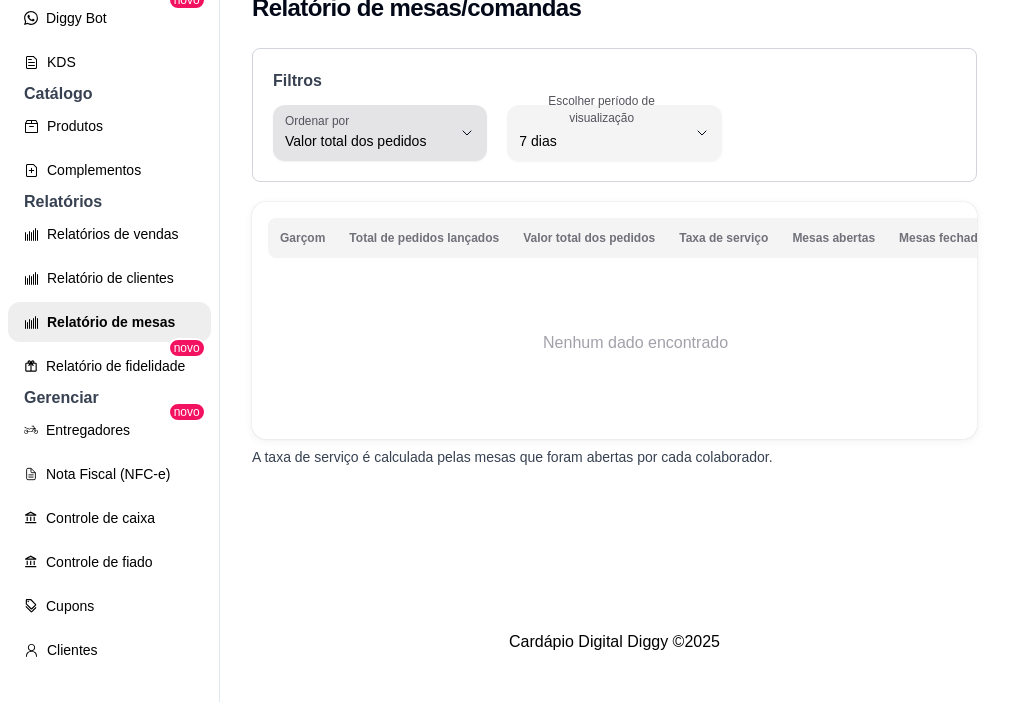 click on "Ordenar por Valor total dos pedidos" at bounding box center [380, 133] 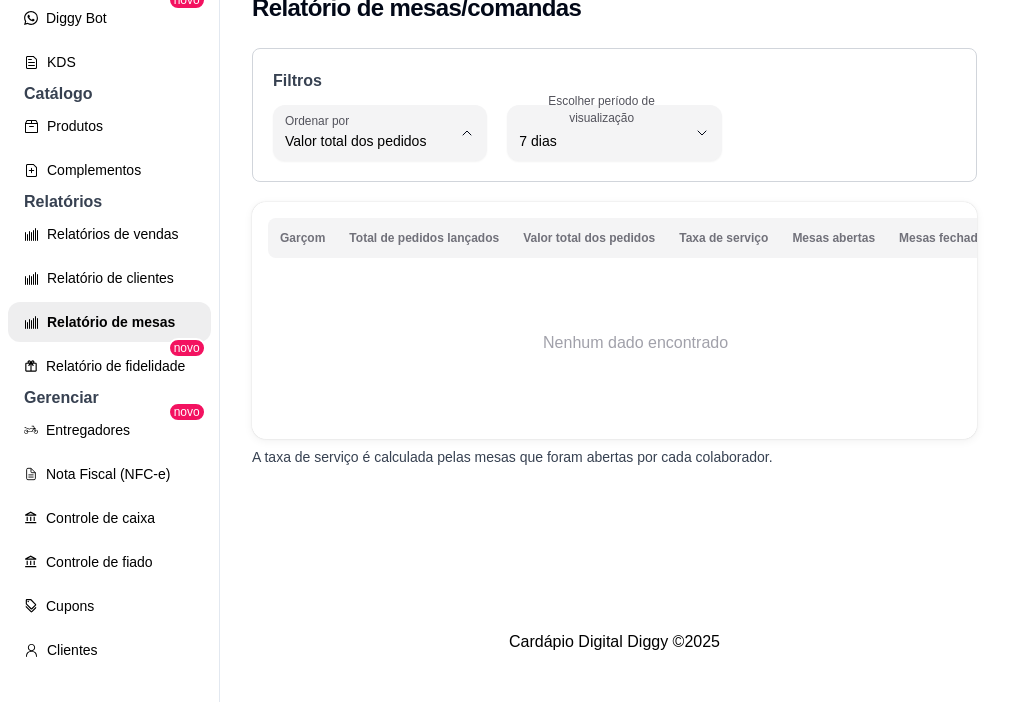 click on "Total de pedidos lançados" at bounding box center [378, 189] 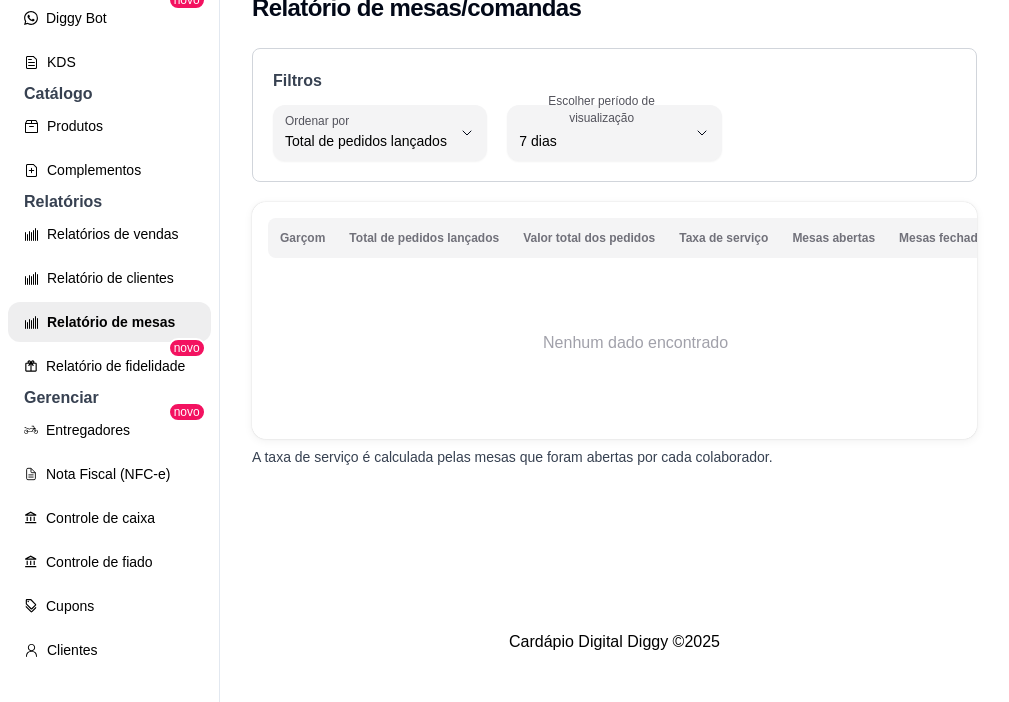 click on "Total de pedidos lançados" at bounding box center (424, 238) 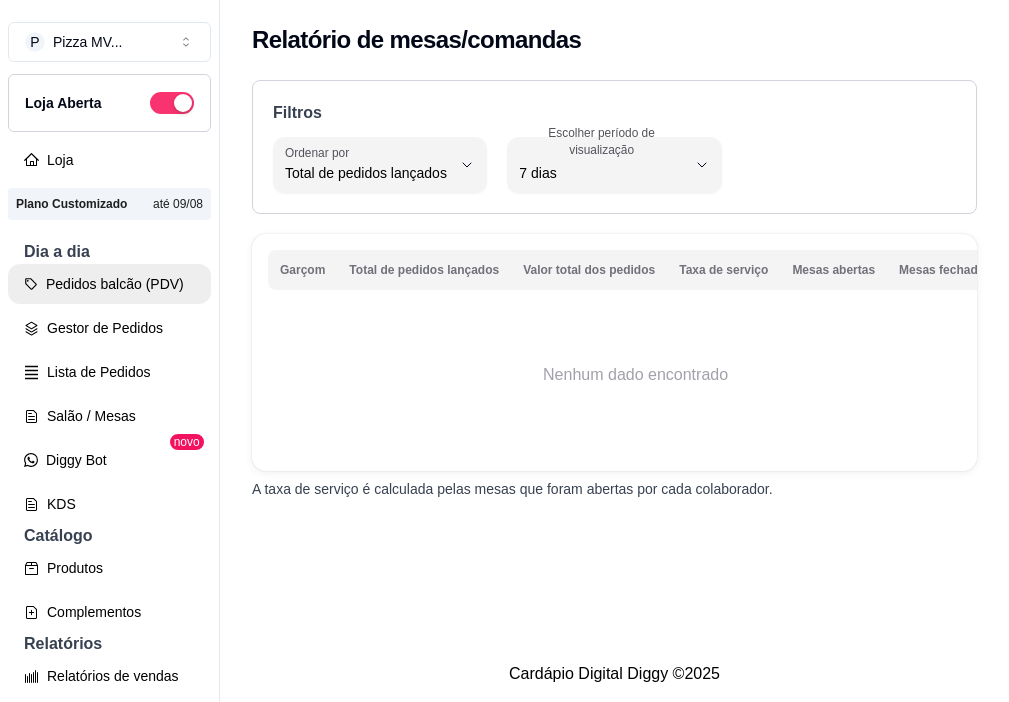 scroll, scrollTop: 0, scrollLeft: 0, axis: both 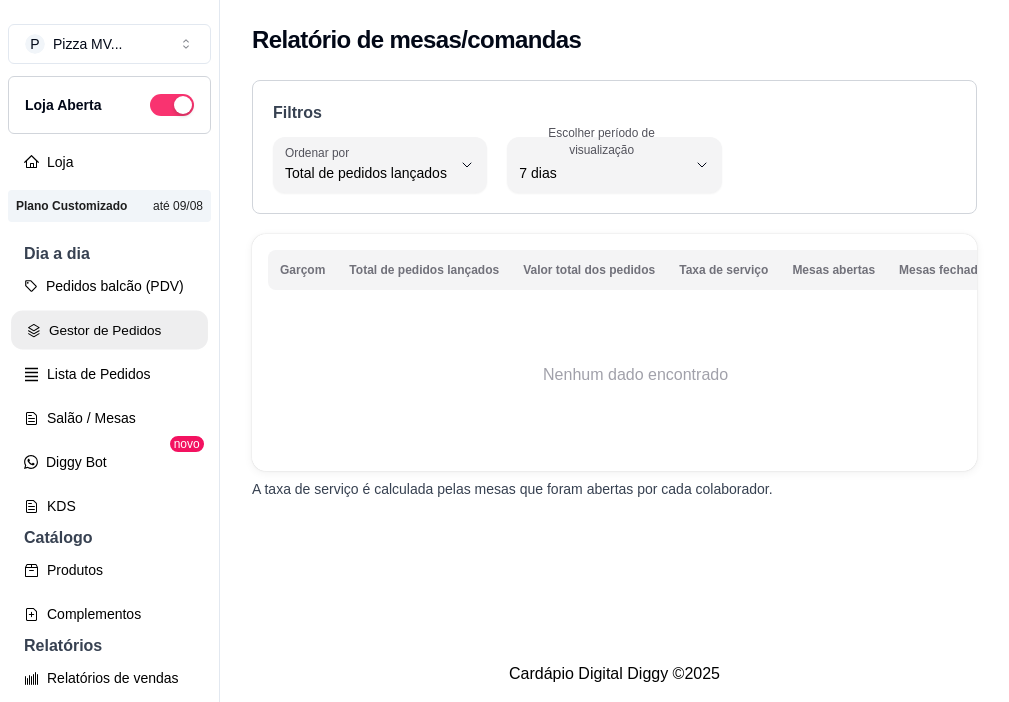 click on "Gestor de Pedidos" at bounding box center [109, 330] 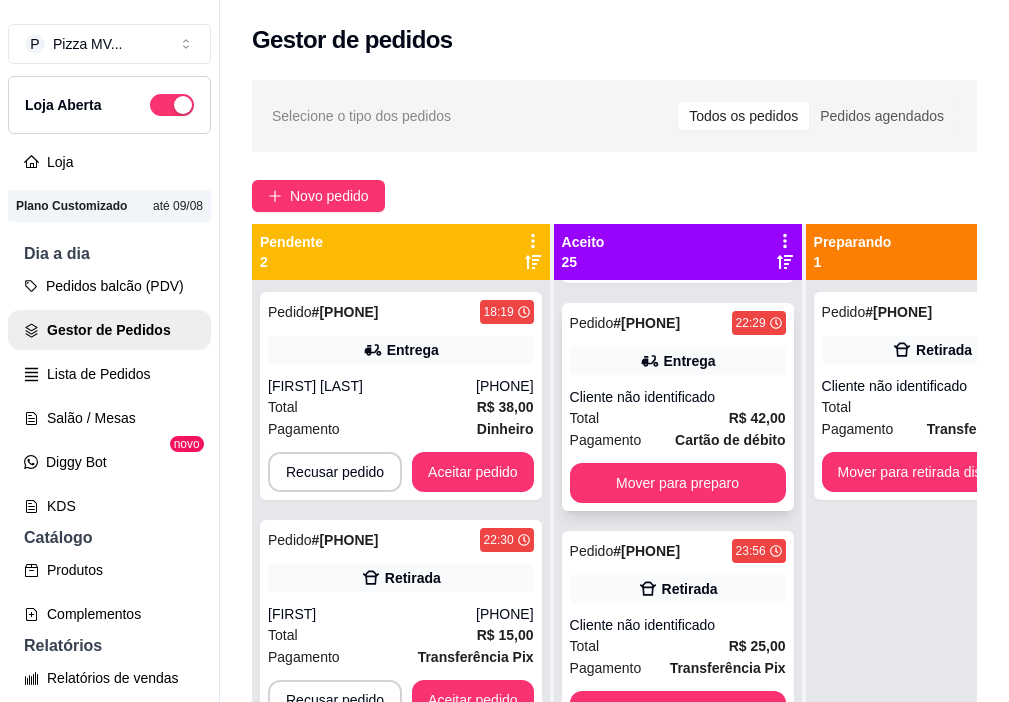 scroll, scrollTop: 5018, scrollLeft: 0, axis: vertical 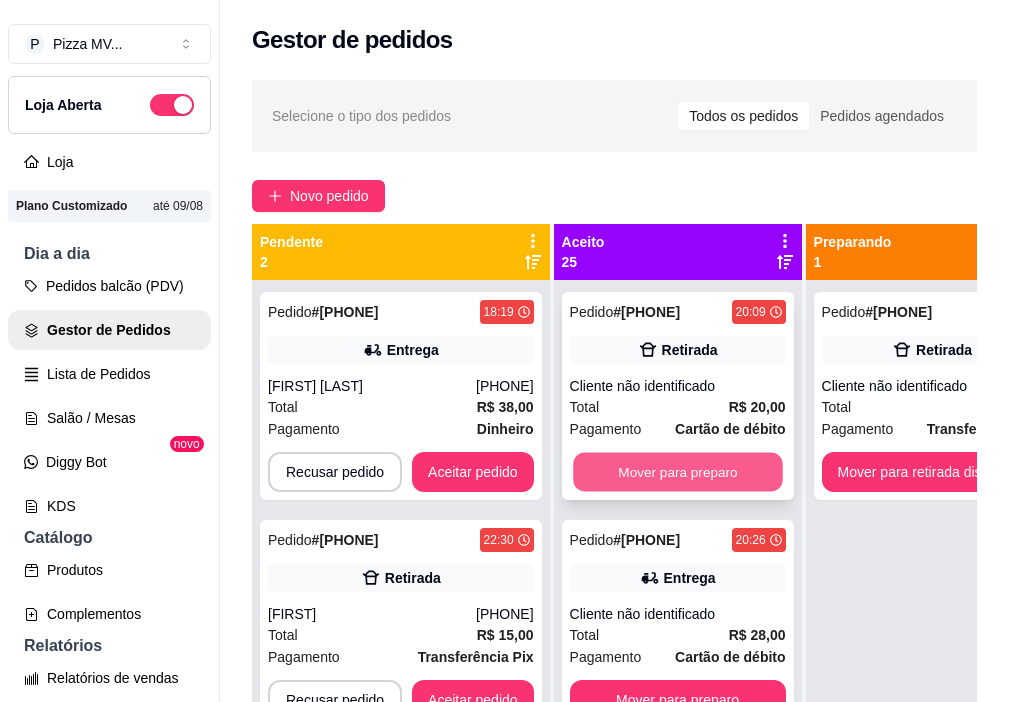 click on "Mover para preparo" at bounding box center (678, 472) 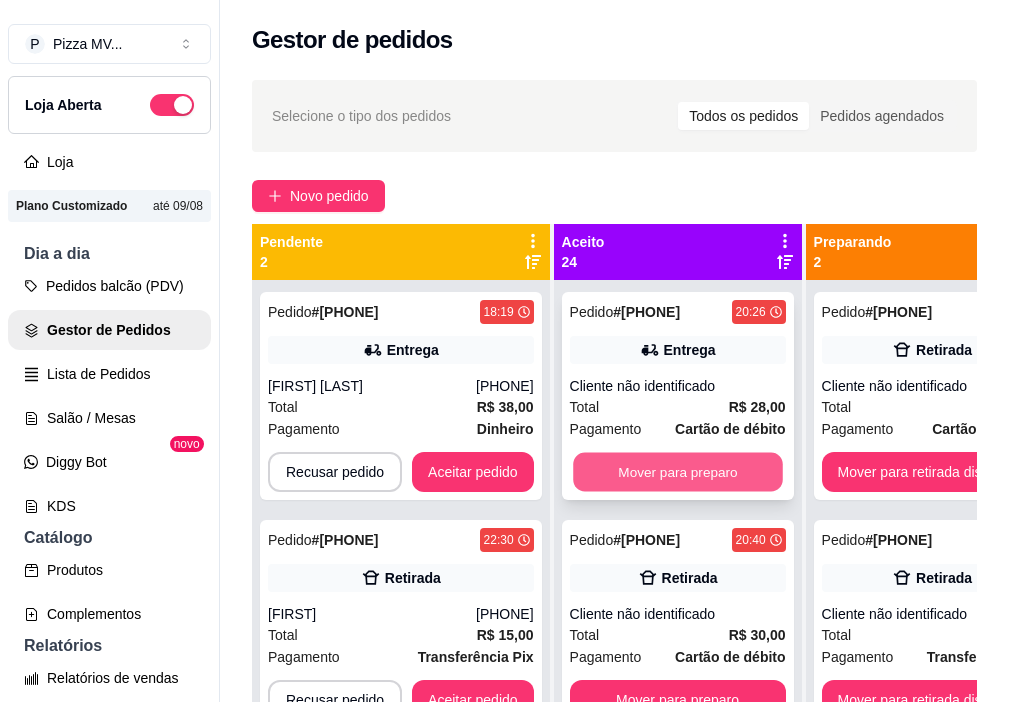 click on "Mover para preparo" at bounding box center (678, 472) 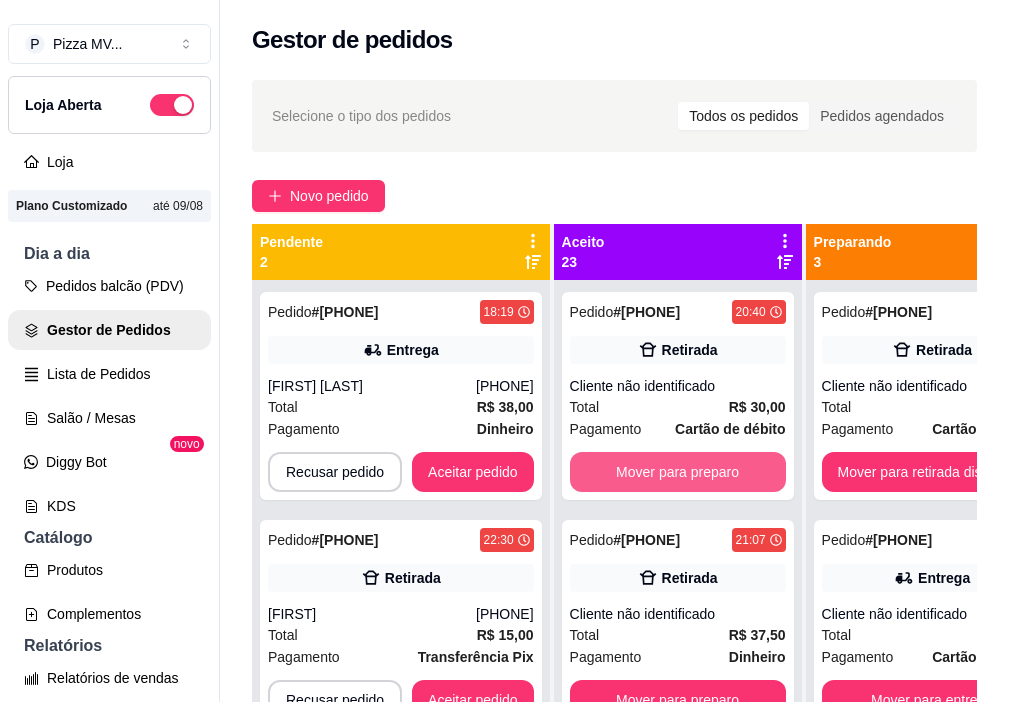 click on "Mover para preparo" at bounding box center (678, 472) 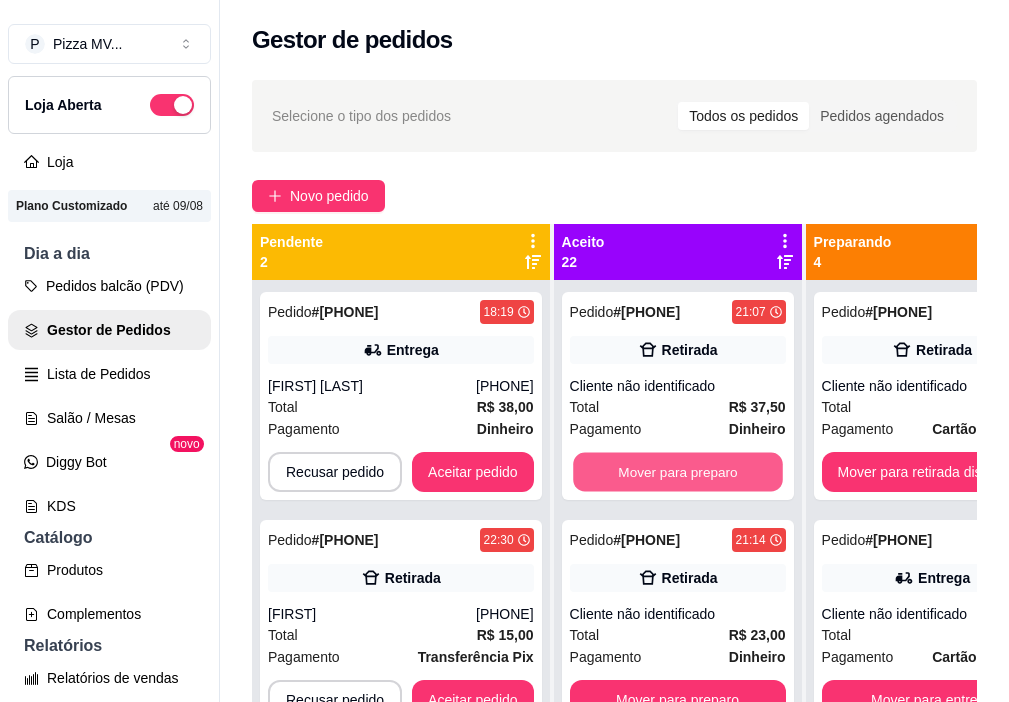 click on "Mover para preparo" at bounding box center [678, 472] 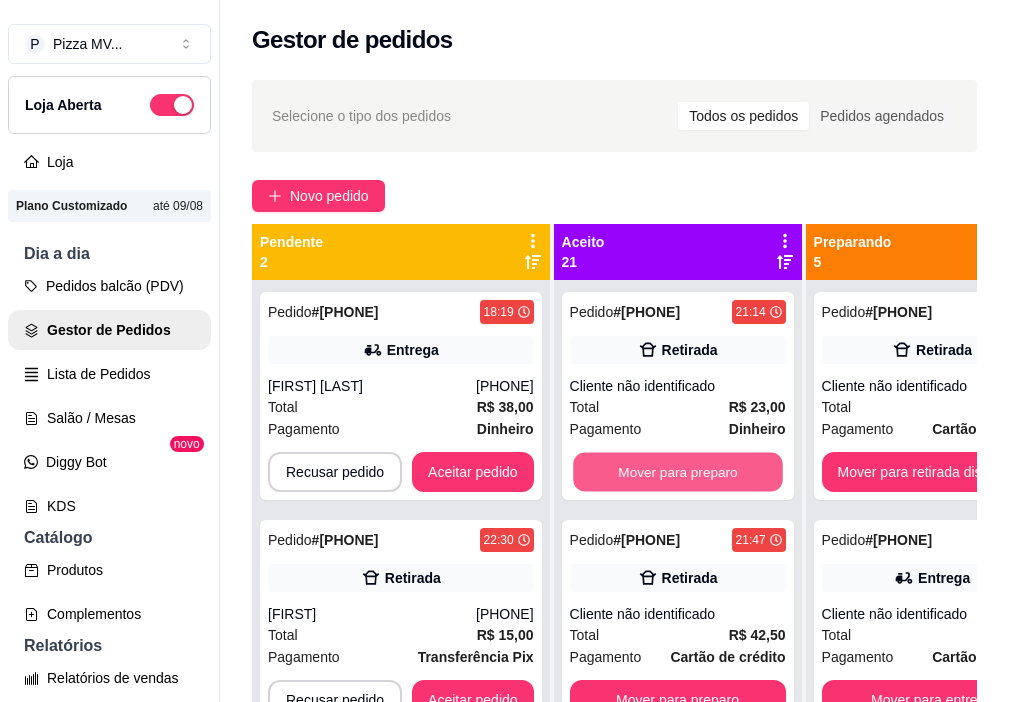 click on "Mover para preparo" at bounding box center [678, 472] 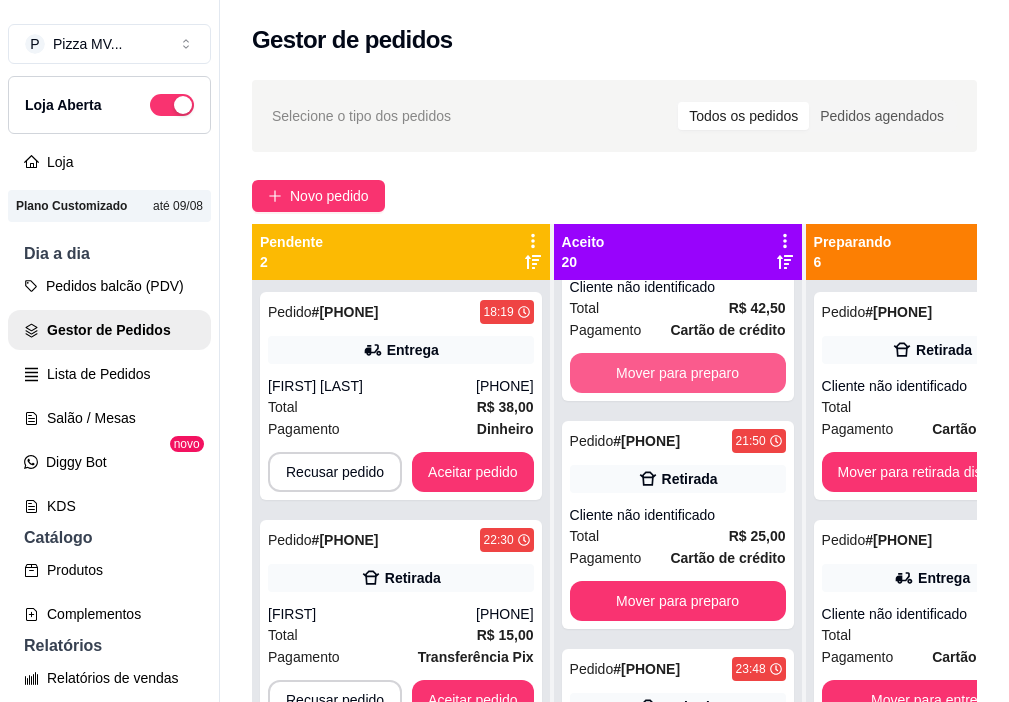 scroll, scrollTop: 100, scrollLeft: 0, axis: vertical 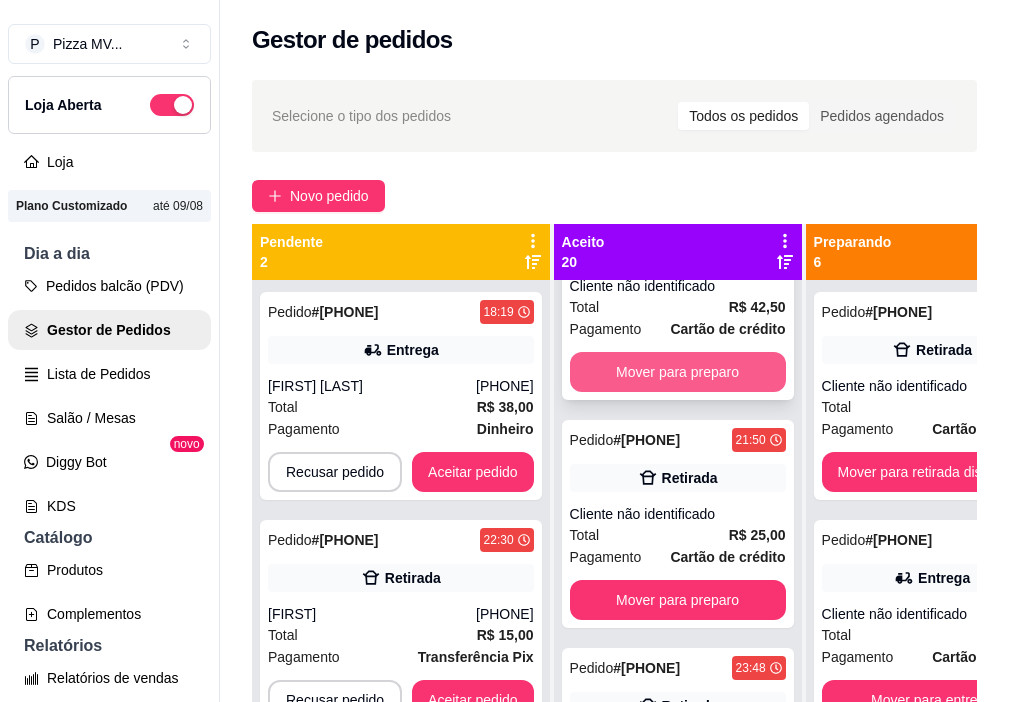 click on "Mover para preparo" at bounding box center [678, 372] 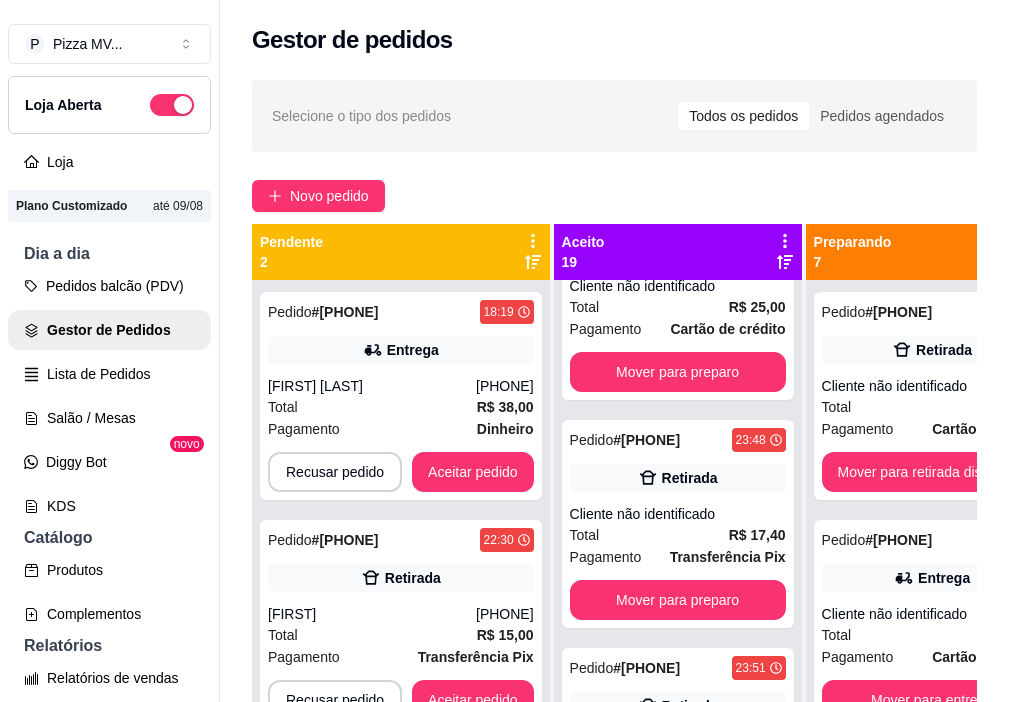 scroll, scrollTop: 0, scrollLeft: 0, axis: both 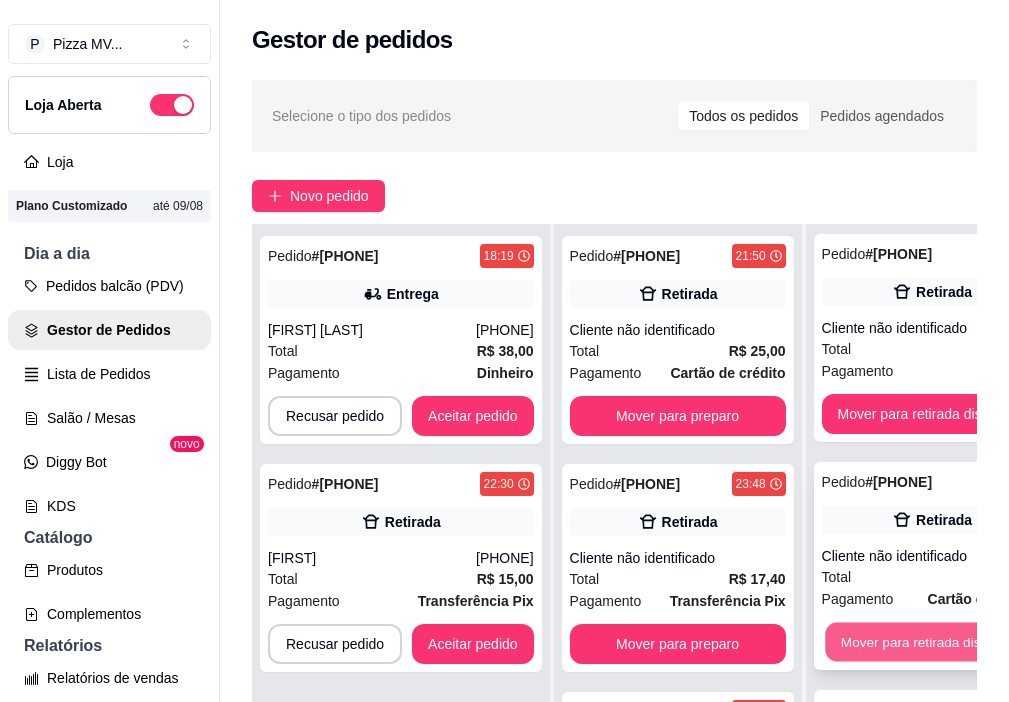 click on "Mover para retirada disponível" at bounding box center [932, 642] 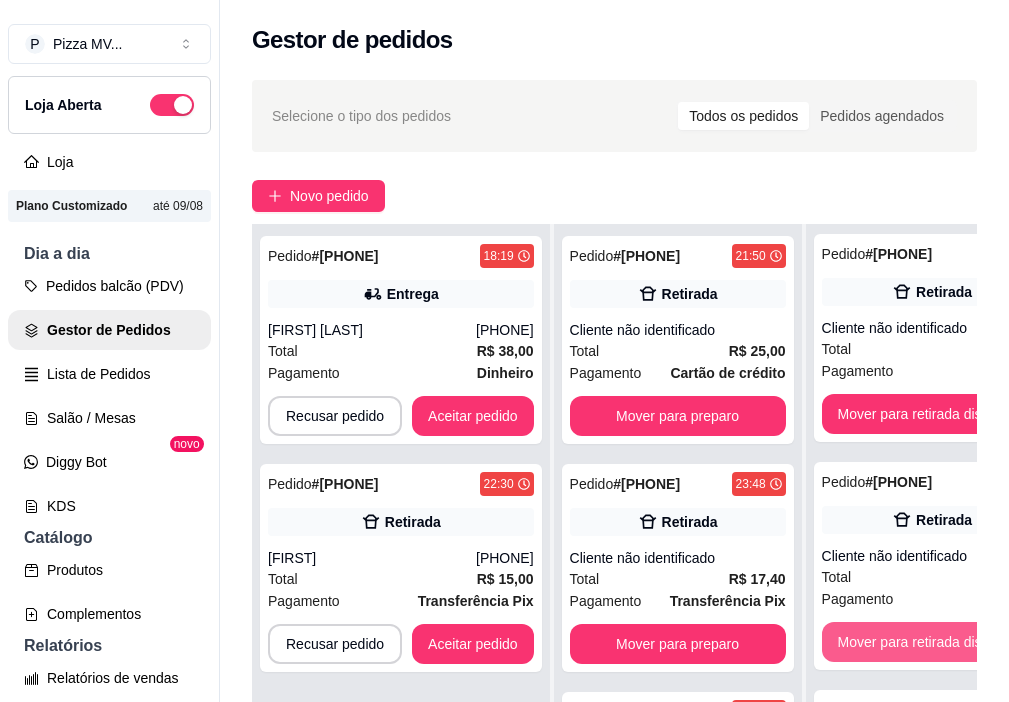 scroll, scrollTop: 686, scrollLeft: 0, axis: vertical 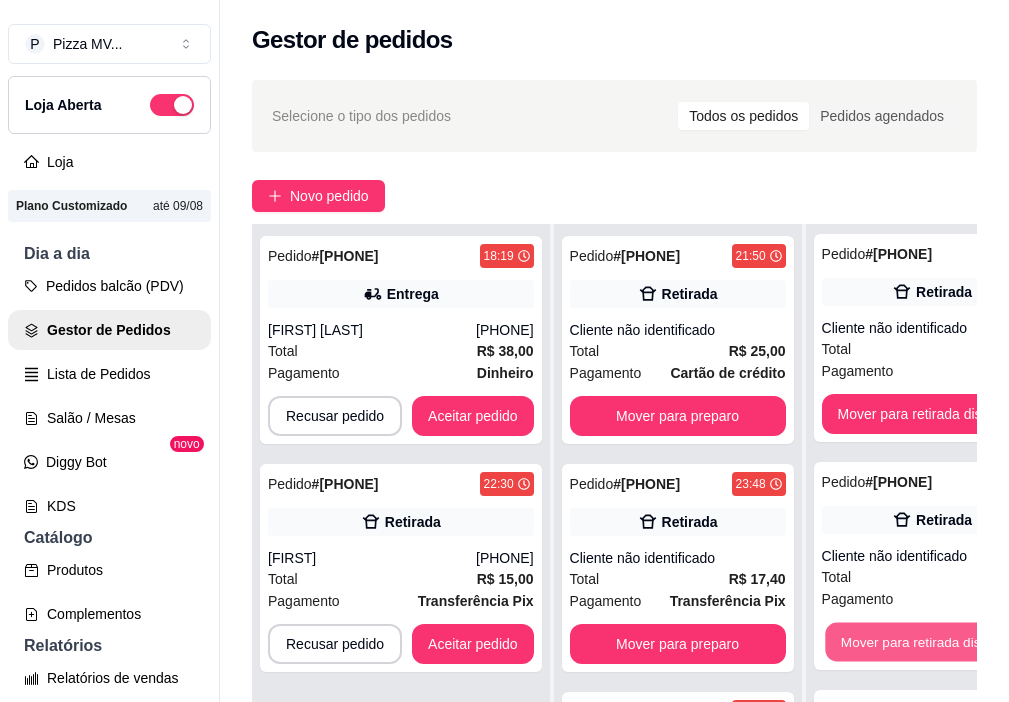 click on "Mover para retirada disponível" at bounding box center (932, 642) 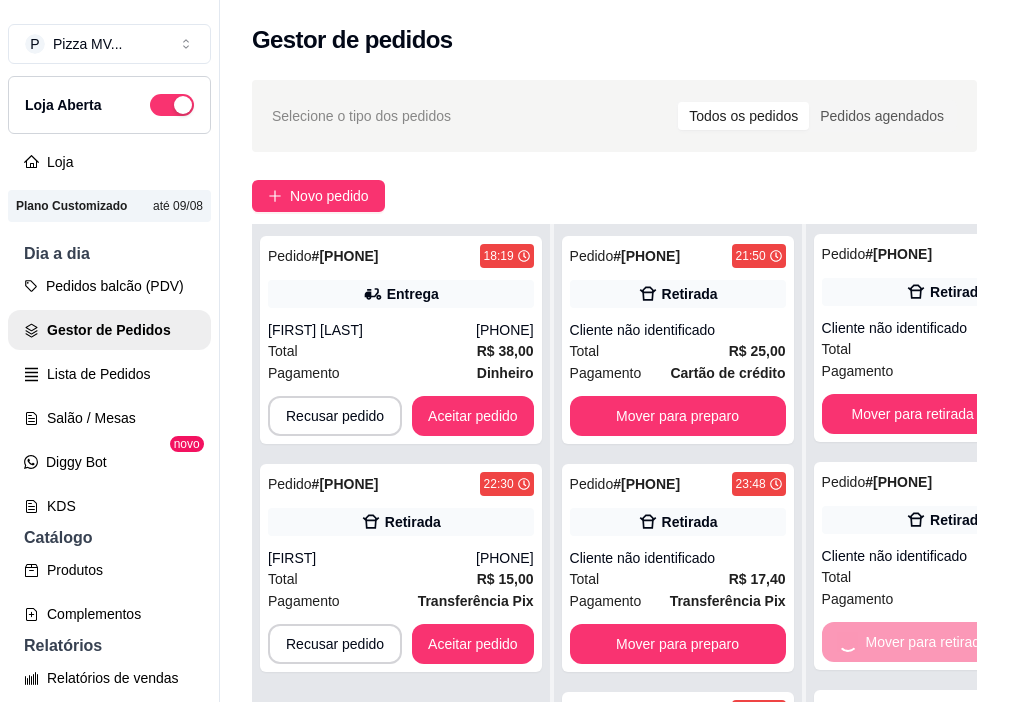 scroll, scrollTop: 458, scrollLeft: 0, axis: vertical 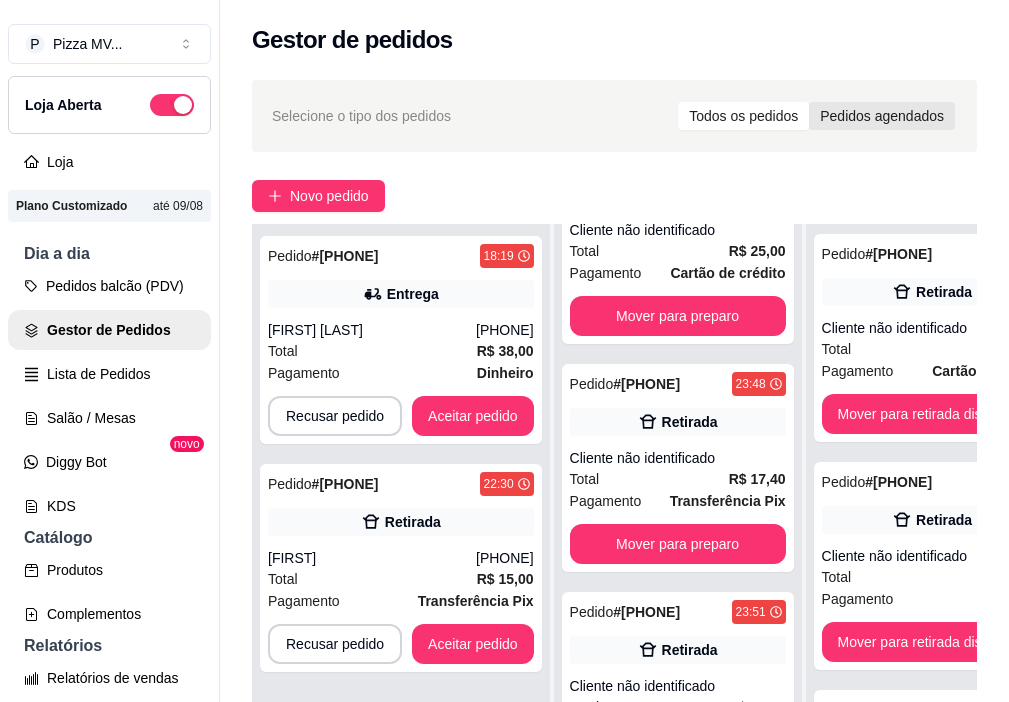 click on "Pedidos agendados" at bounding box center (882, 116) 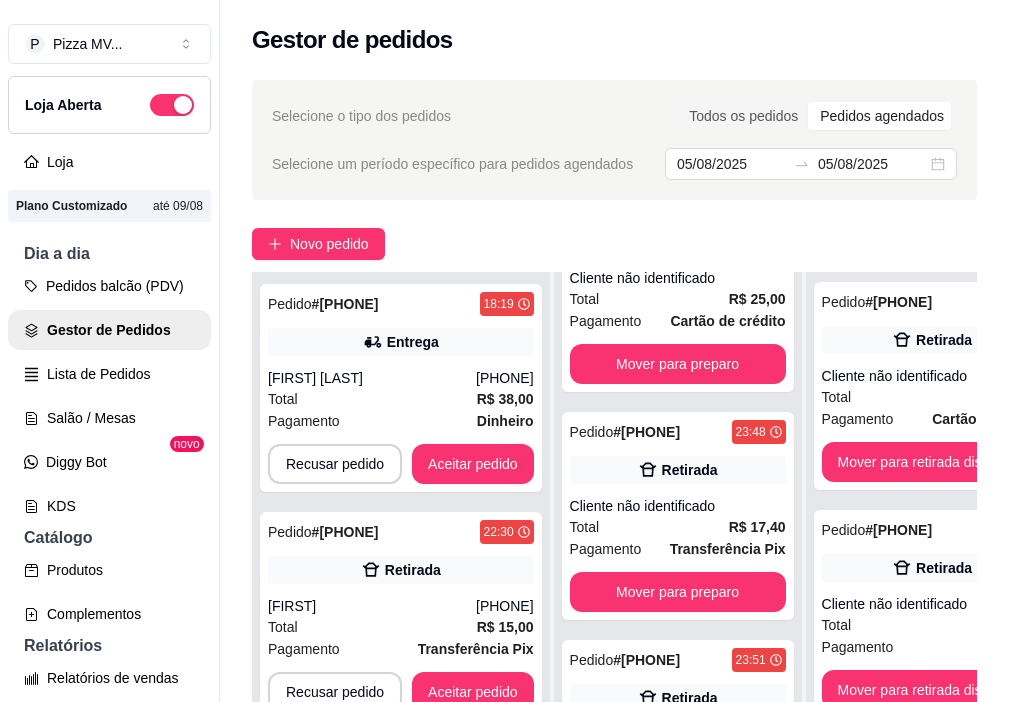 scroll, scrollTop: 0, scrollLeft: 0, axis: both 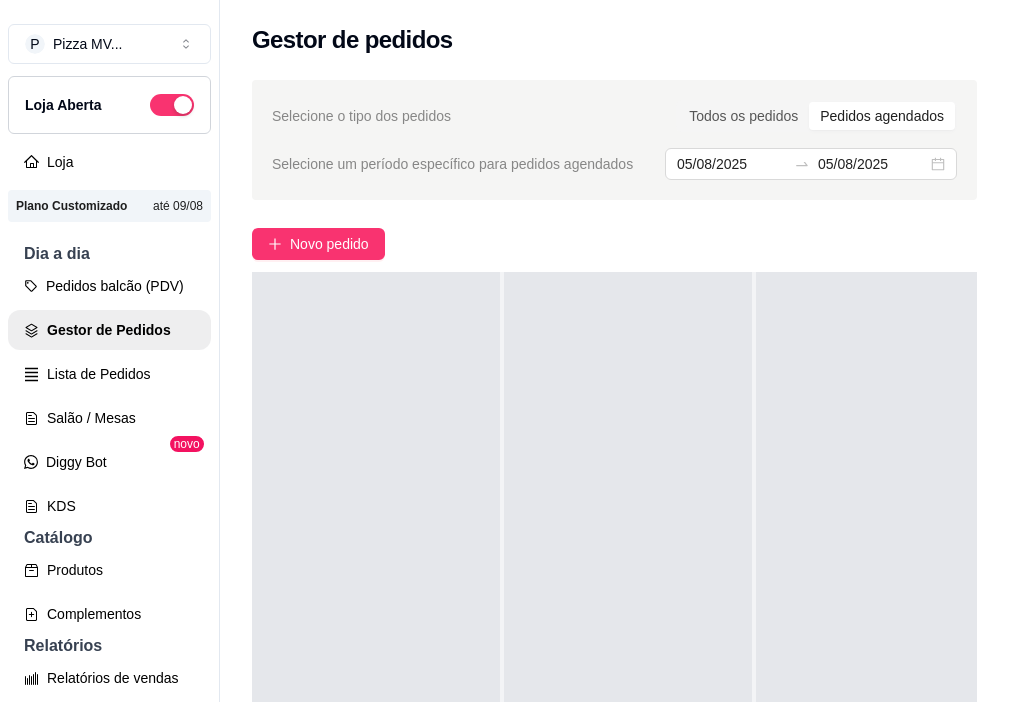 click on "Selecione o tipo dos pedidos" at bounding box center [361, 116] 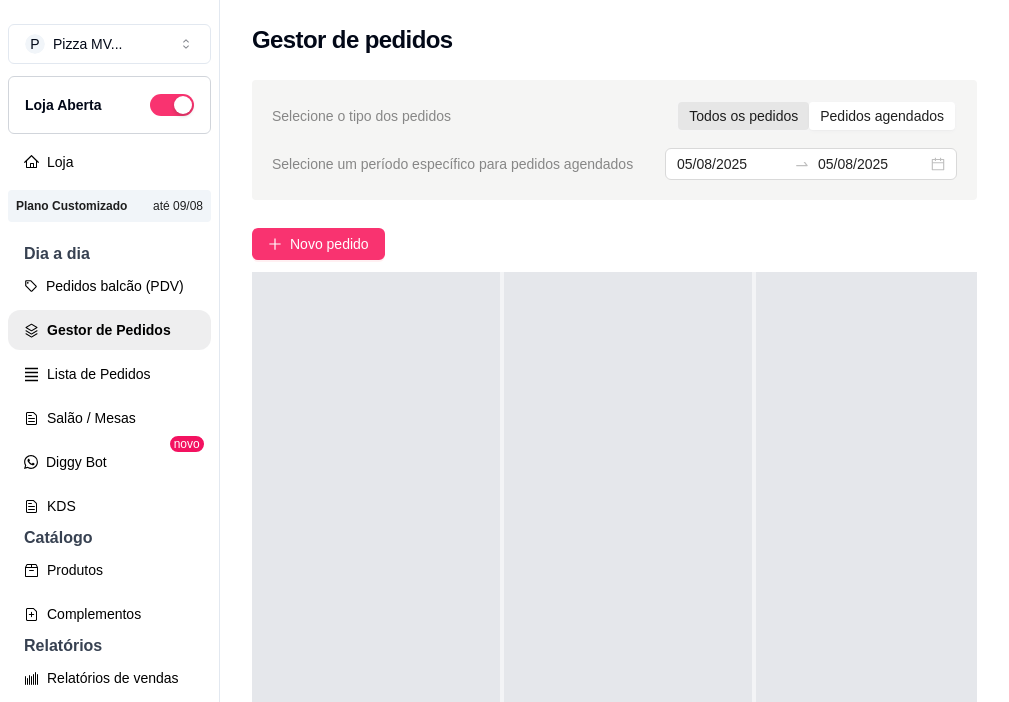 click on "Todos os pedidos" at bounding box center [743, 116] 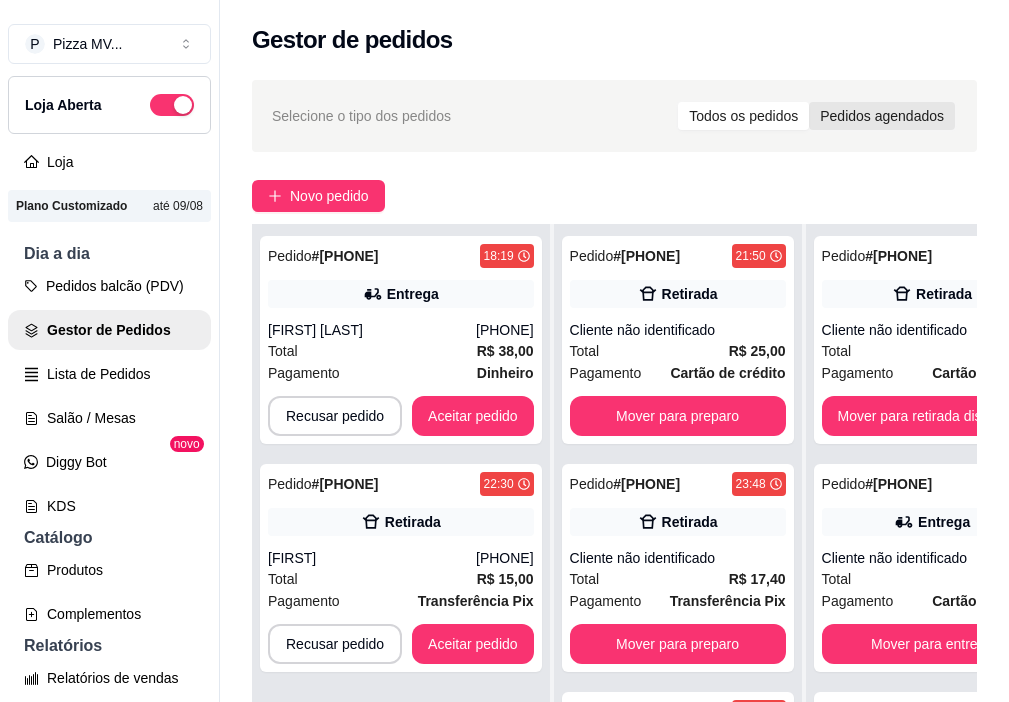 click on "Pedidos agendados" at bounding box center (882, 116) 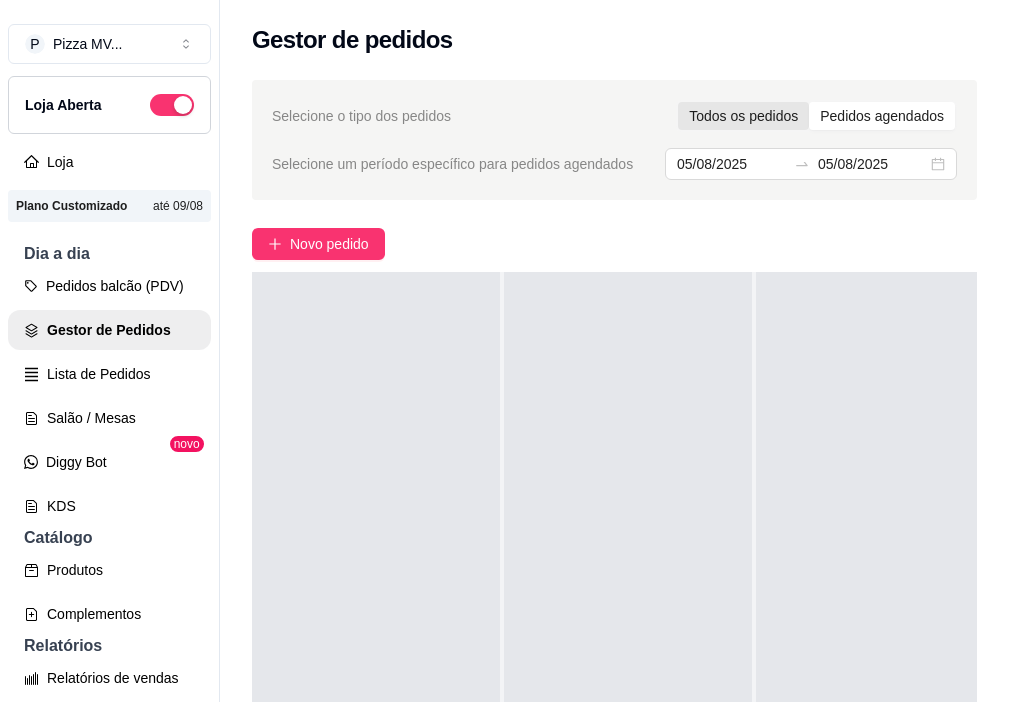 click on "Todos os pedidos" at bounding box center [743, 116] 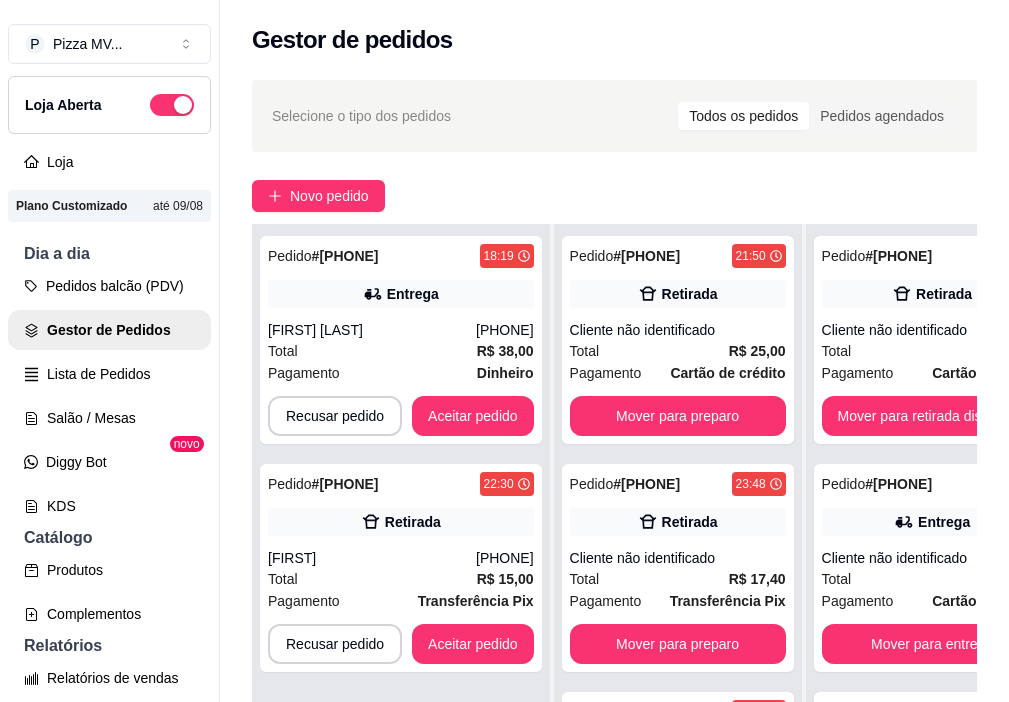 click on "Todos os pedidos" at bounding box center [743, 116] 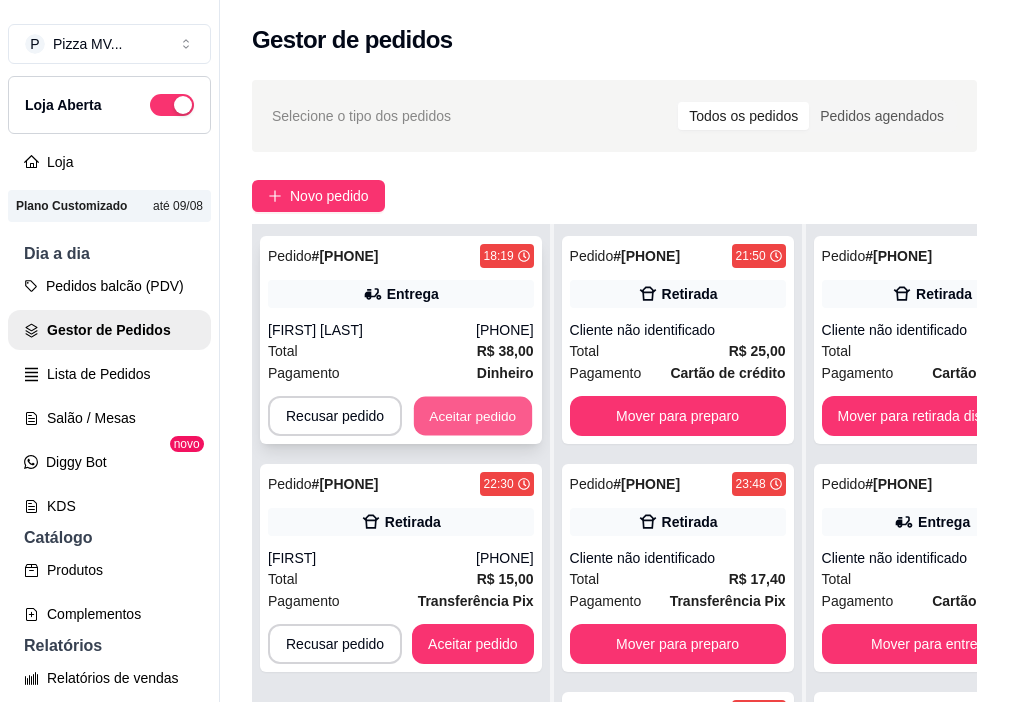 click on "Aceitar pedido" at bounding box center (473, 416) 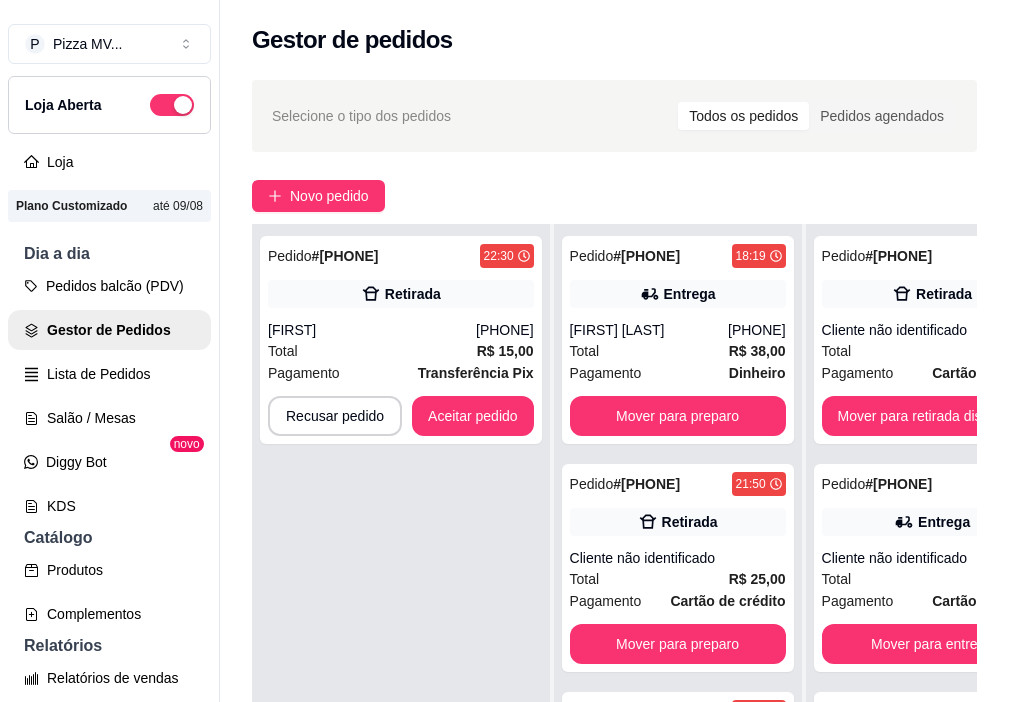 scroll, scrollTop: 0, scrollLeft: 0, axis: both 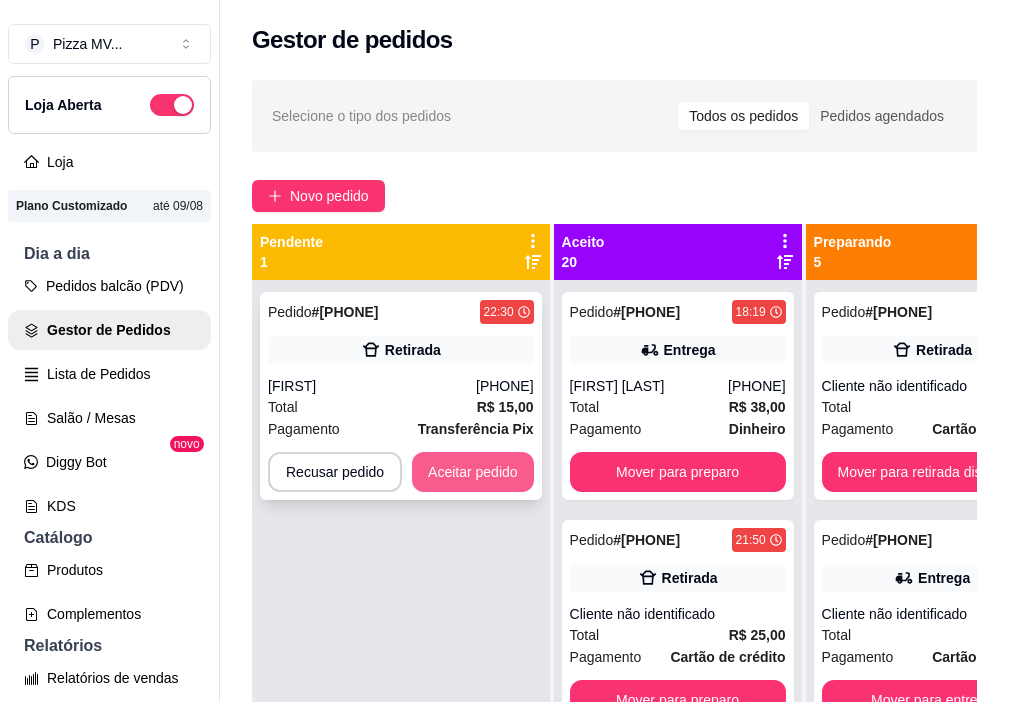click on "Aceitar pedido" at bounding box center (473, 472) 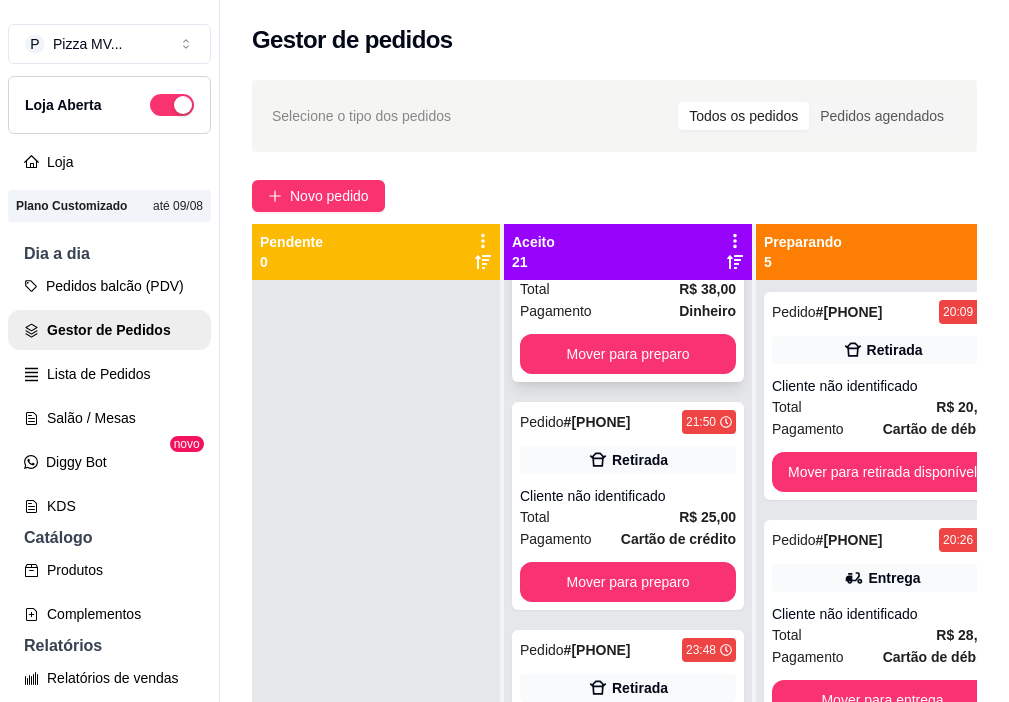 scroll, scrollTop: 0, scrollLeft: 0, axis: both 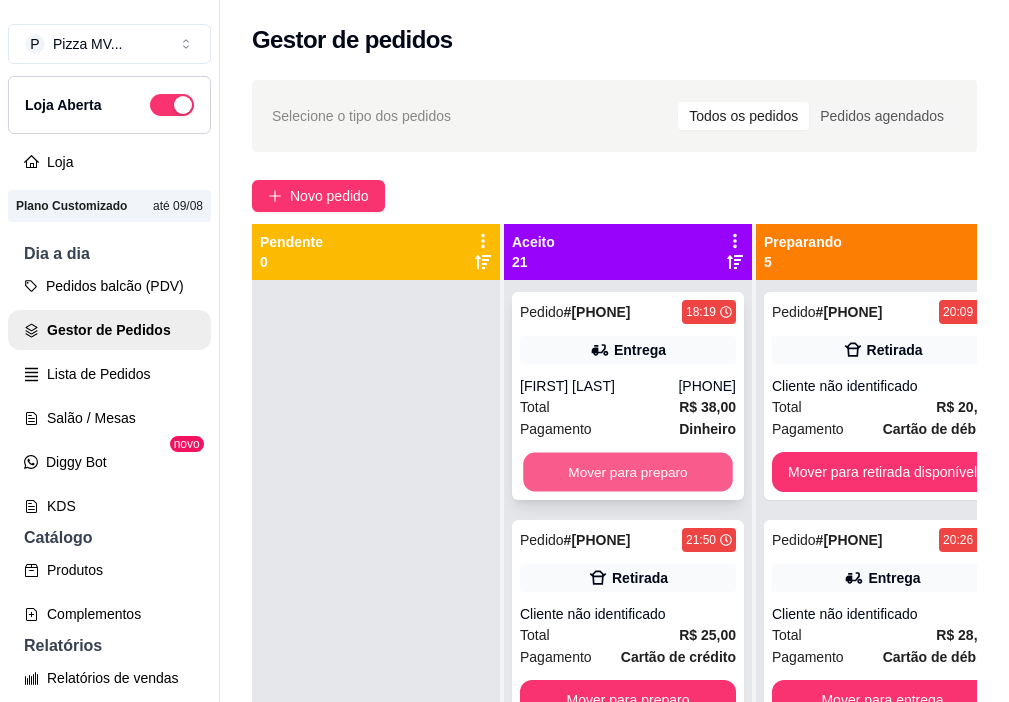 click on "Mover para preparo" at bounding box center (628, 472) 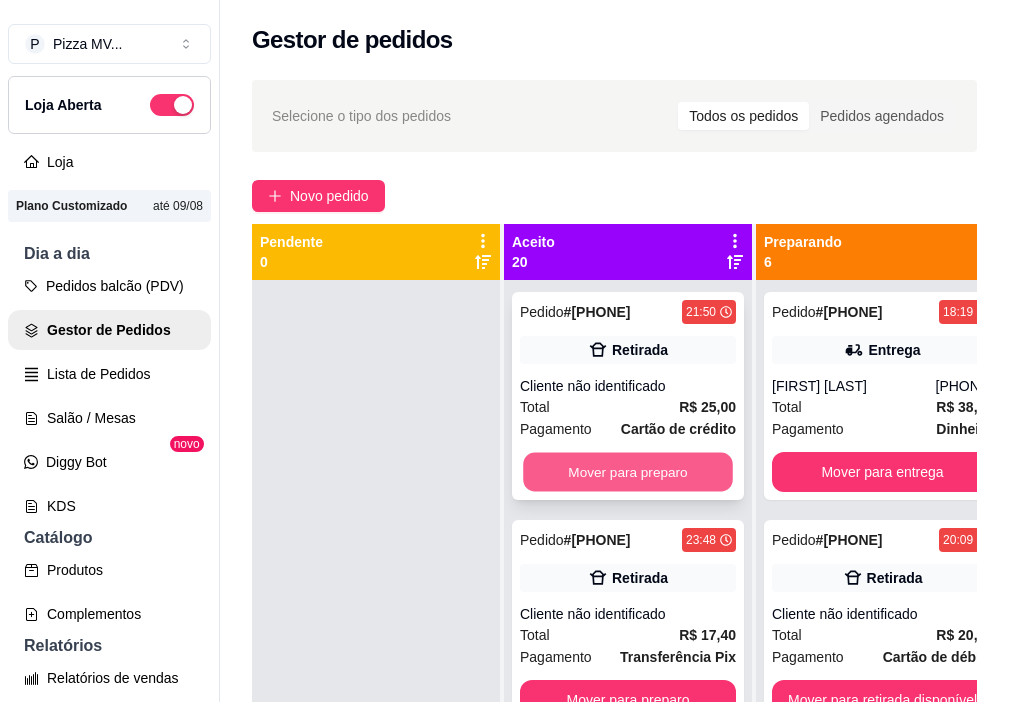 click on "Mover para preparo" at bounding box center [628, 472] 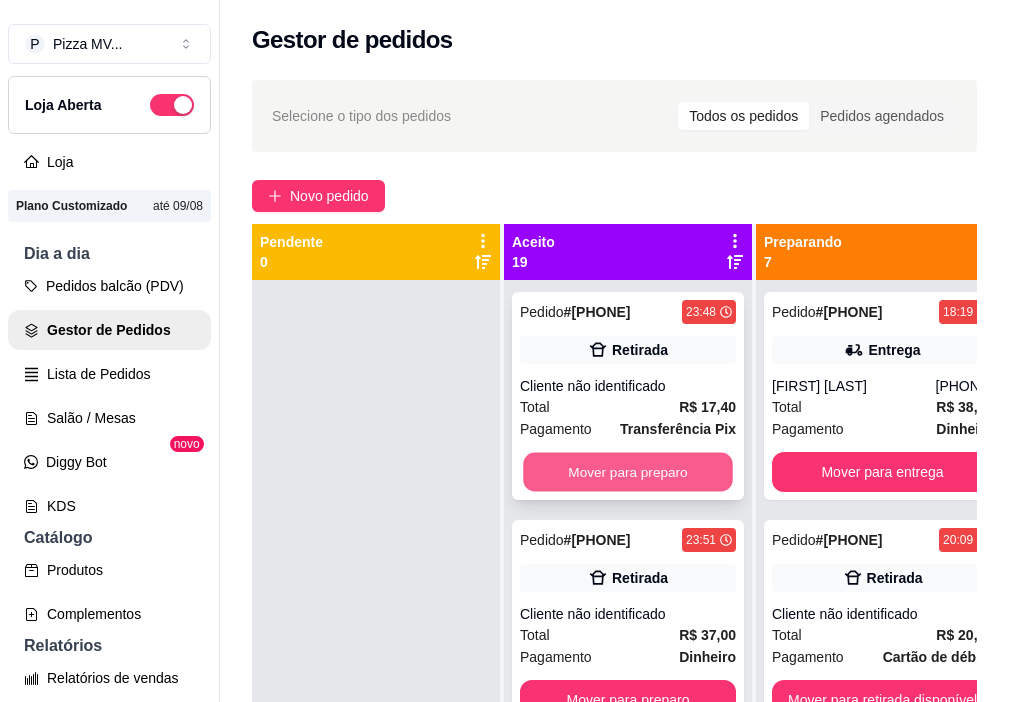 click on "Mover para preparo" at bounding box center (628, 472) 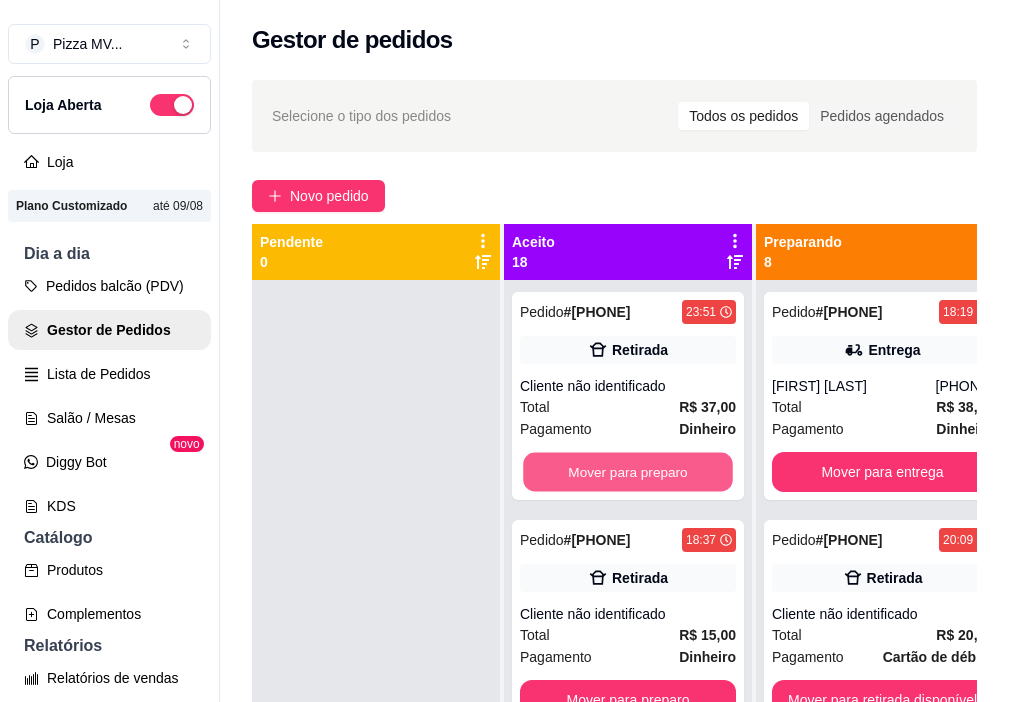 click on "Mover para preparo" at bounding box center [628, 472] 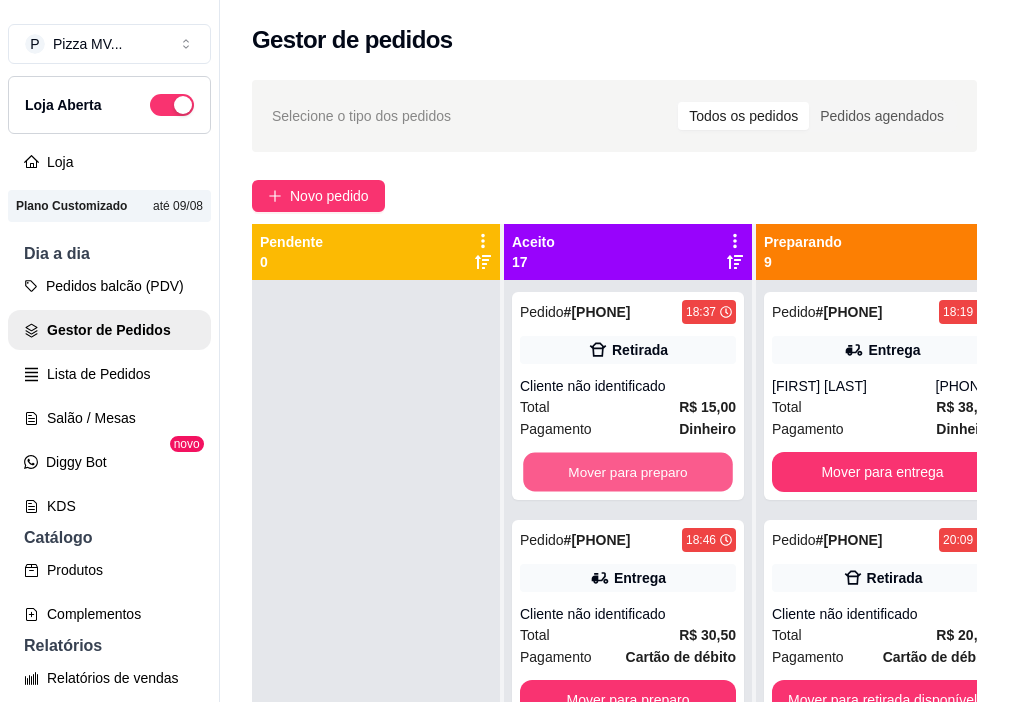 click on "Mover para preparo" at bounding box center [628, 472] 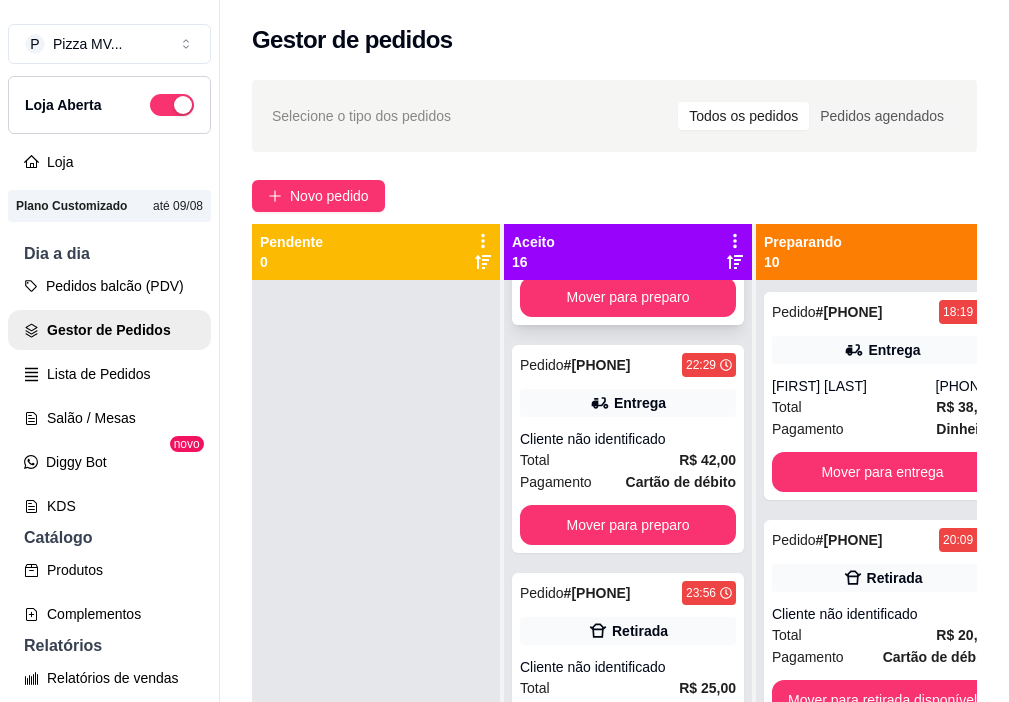scroll, scrollTop: 2966, scrollLeft: 0, axis: vertical 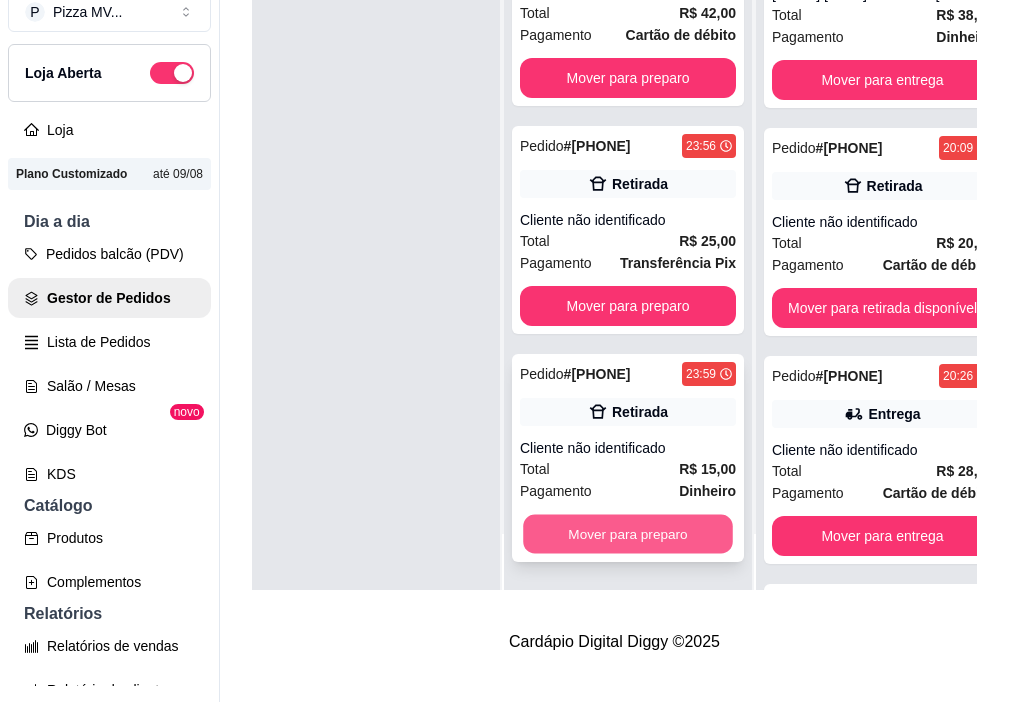 click on "Mover para preparo" at bounding box center [628, 534] 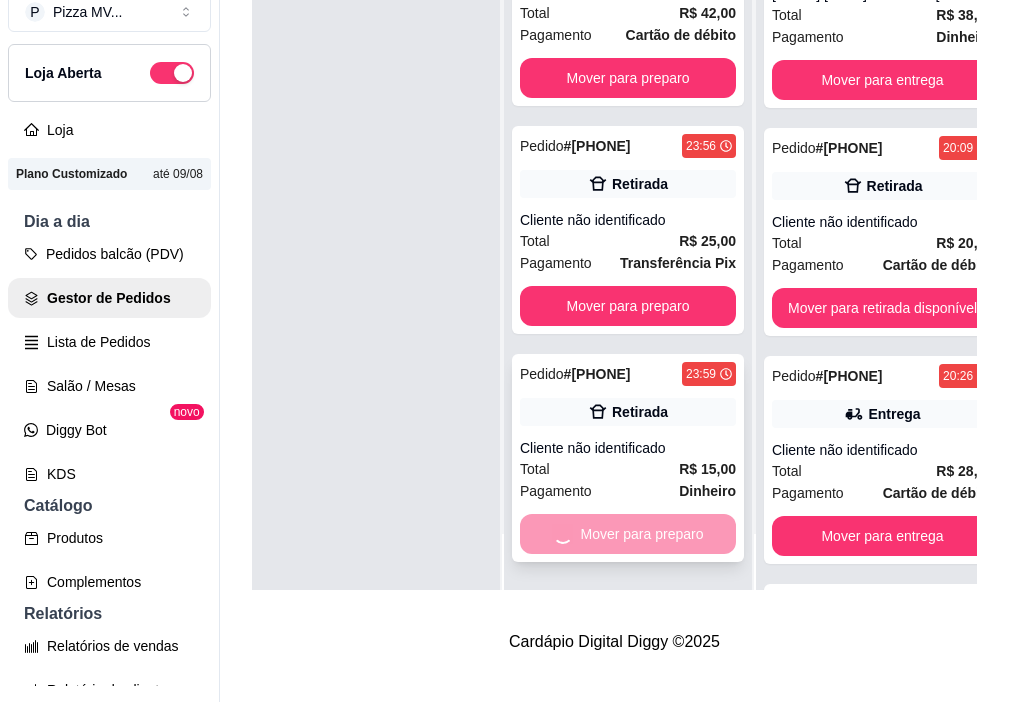 scroll, scrollTop: 2738, scrollLeft: 0, axis: vertical 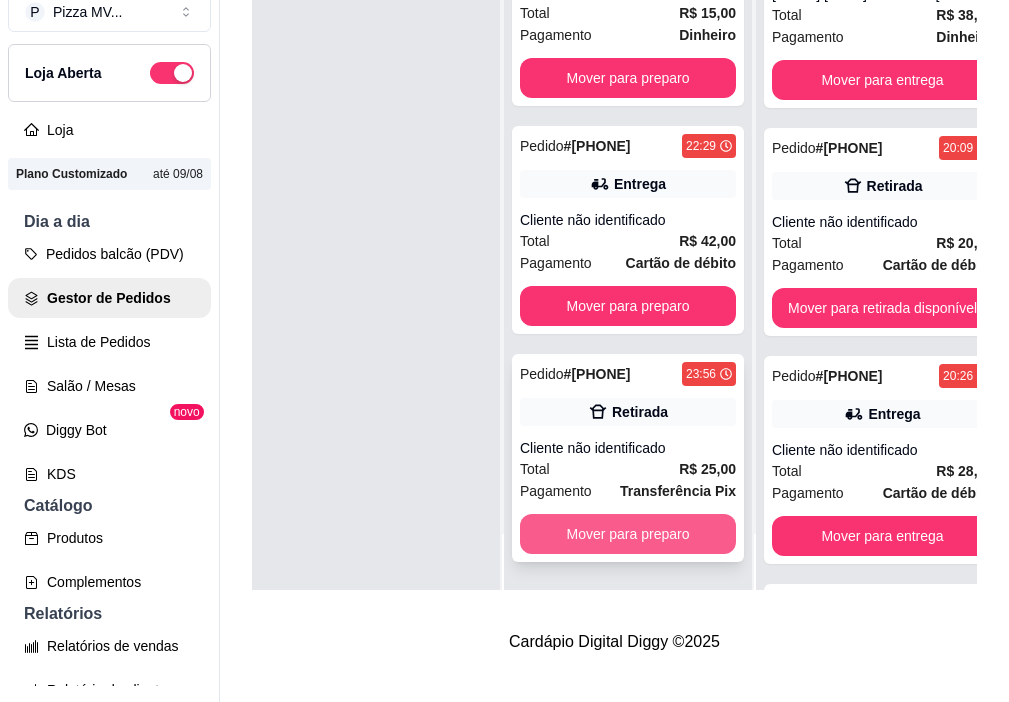 click on "Mover para preparo" at bounding box center (628, 534) 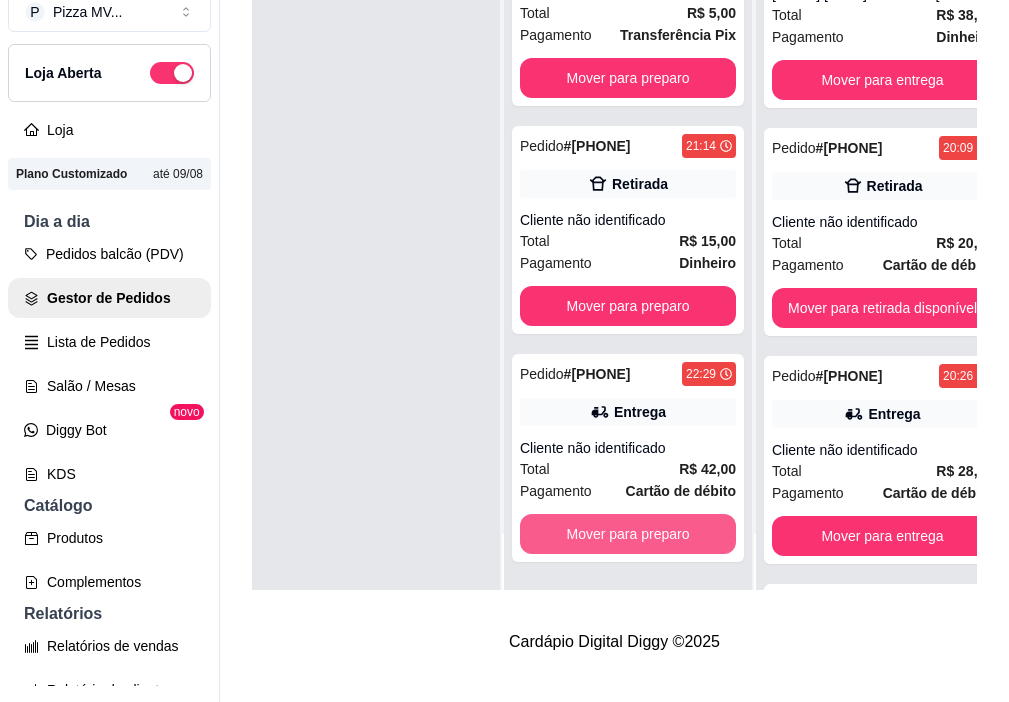 scroll, scrollTop: 2510, scrollLeft: 0, axis: vertical 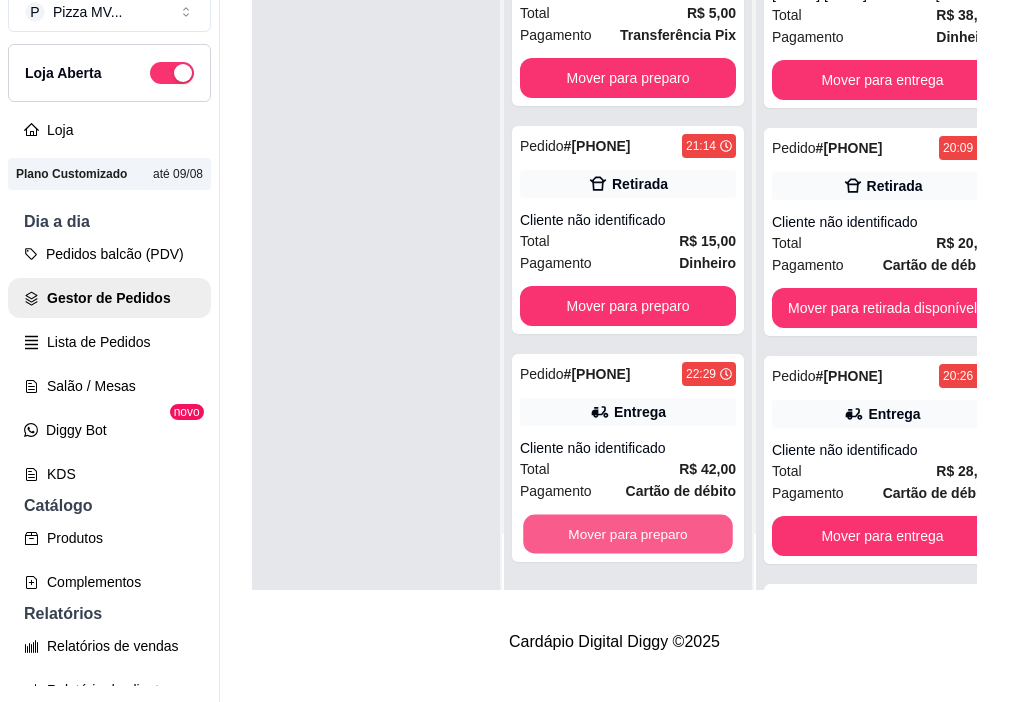 click on "Mover para preparo" at bounding box center [628, 534] 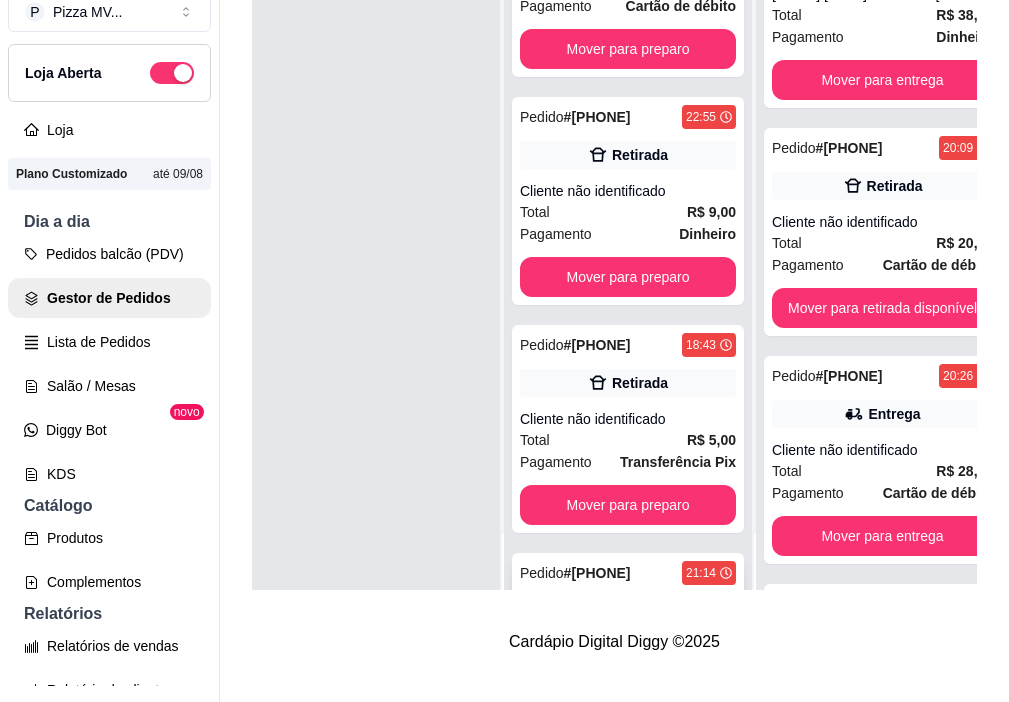 scroll, scrollTop: 2082, scrollLeft: 0, axis: vertical 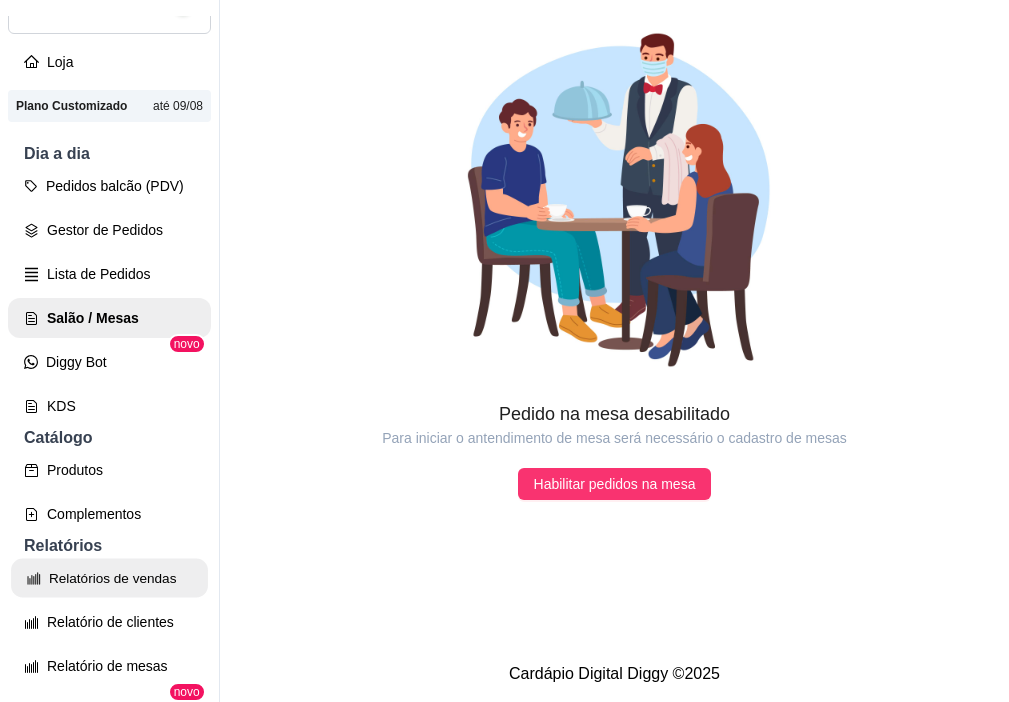 click on "Relatórios de vendas" at bounding box center [109, 578] 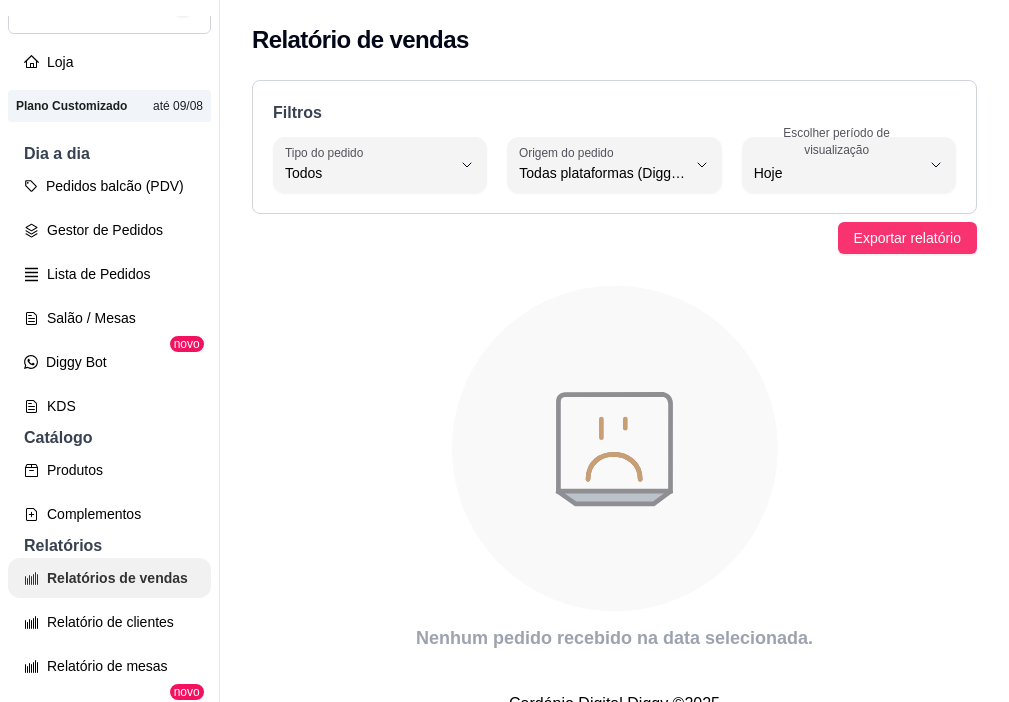 scroll, scrollTop: 200, scrollLeft: 0, axis: vertical 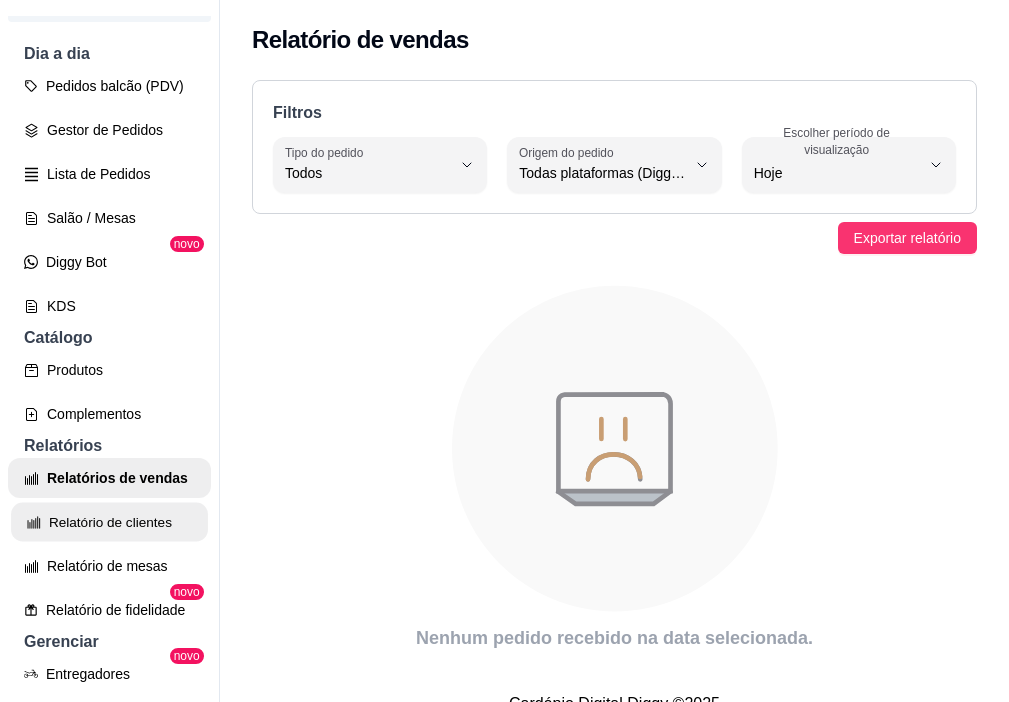 click on "Relatório de clientes" at bounding box center (109, 522) 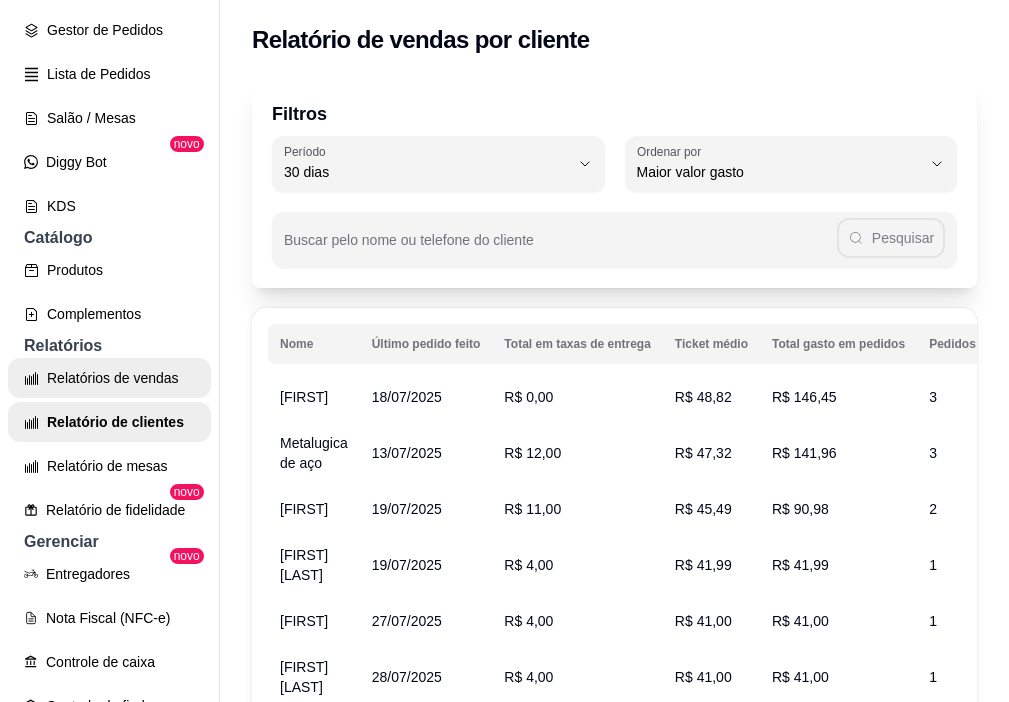 scroll, scrollTop: 400, scrollLeft: 0, axis: vertical 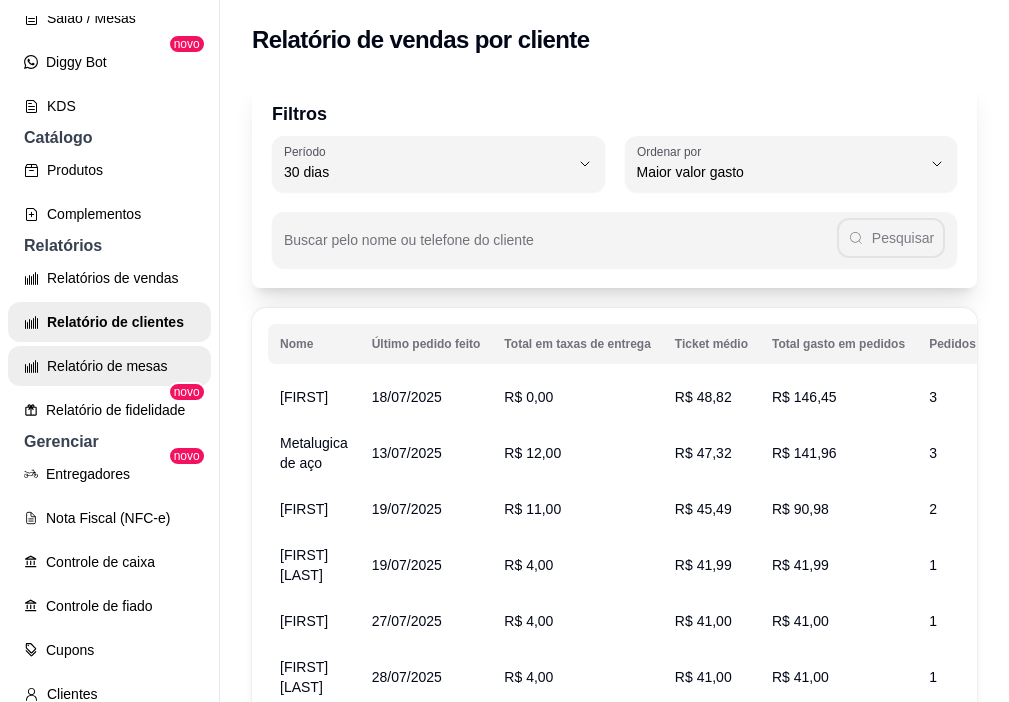 click on "Relatório de mesas" at bounding box center [109, 366] 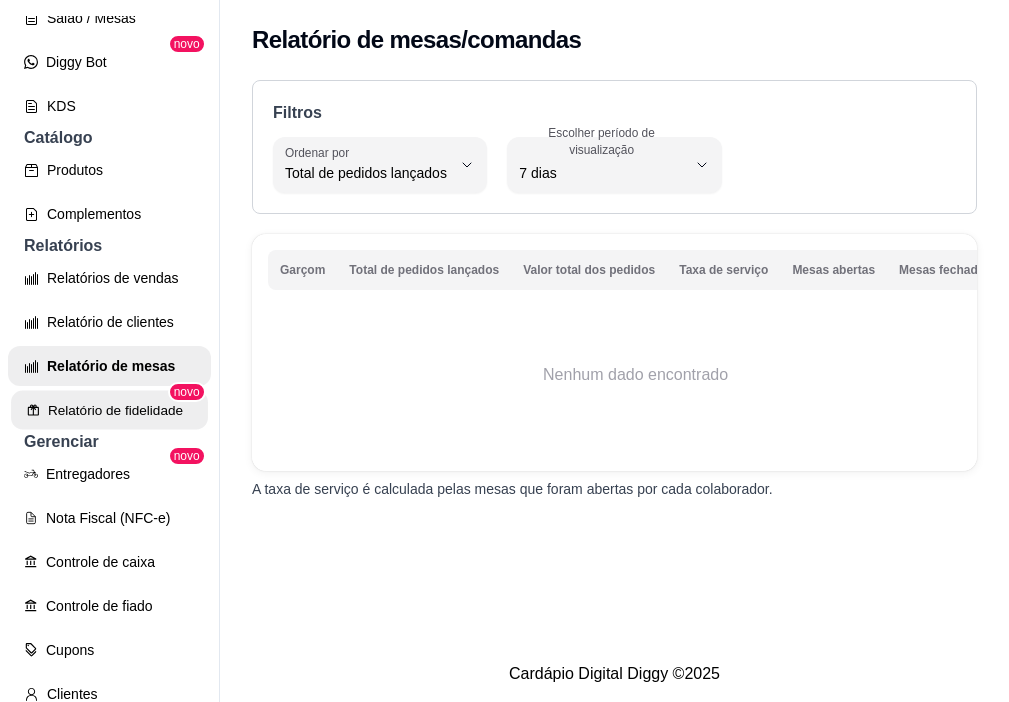 click on "Relatório de fidelidade" at bounding box center [109, 410] 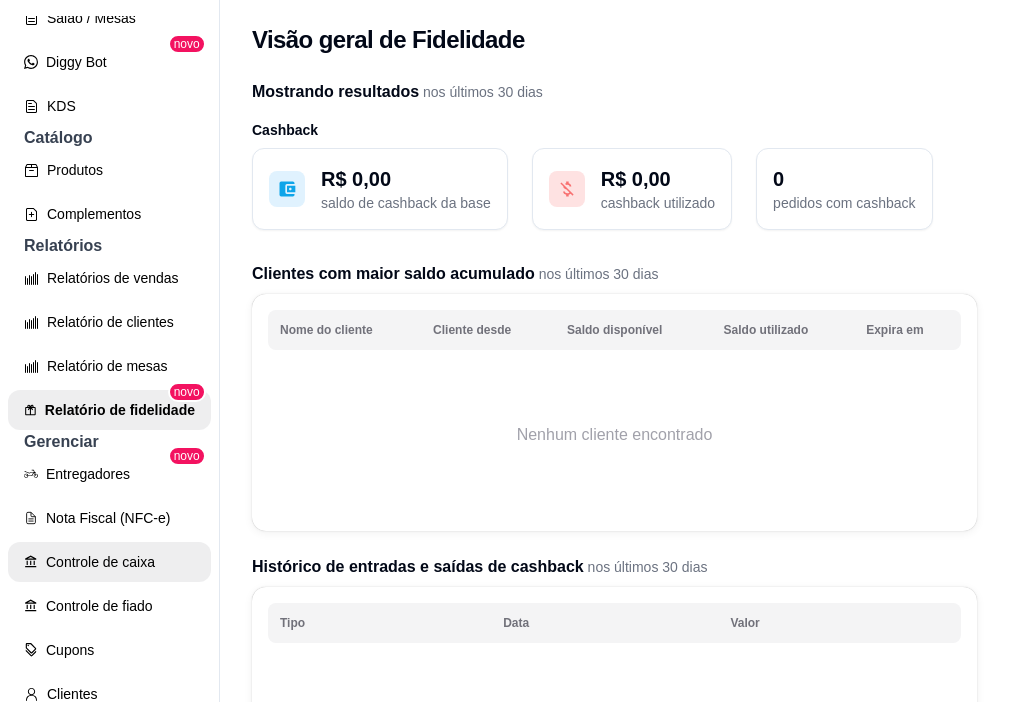 click on "Controle de caixa" at bounding box center (109, 562) 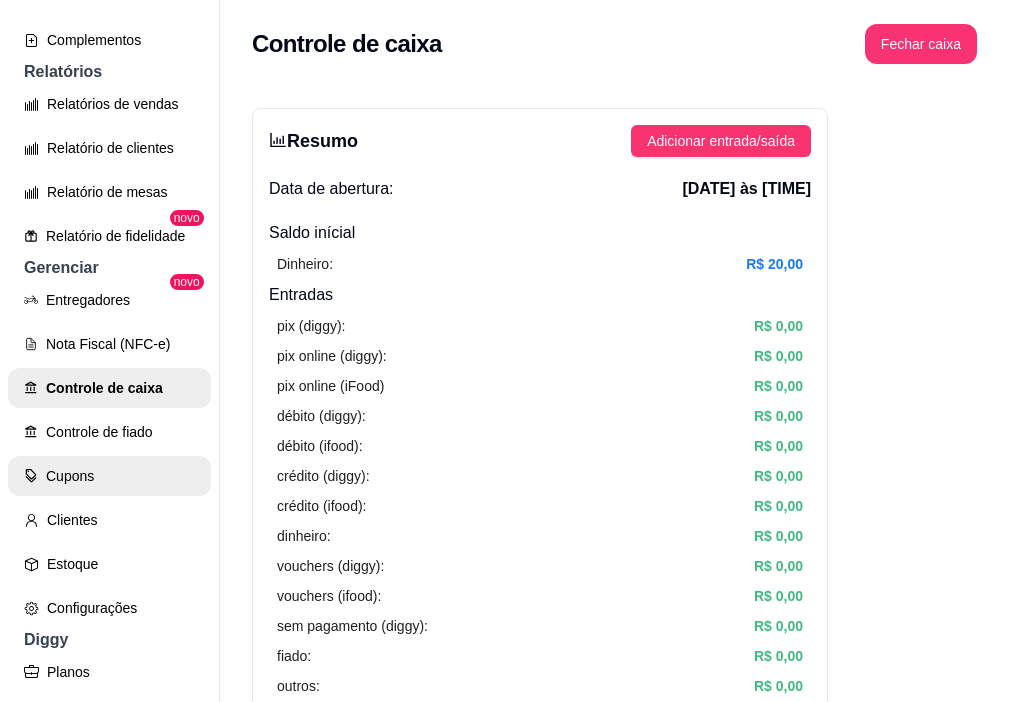 scroll, scrollTop: 600, scrollLeft: 0, axis: vertical 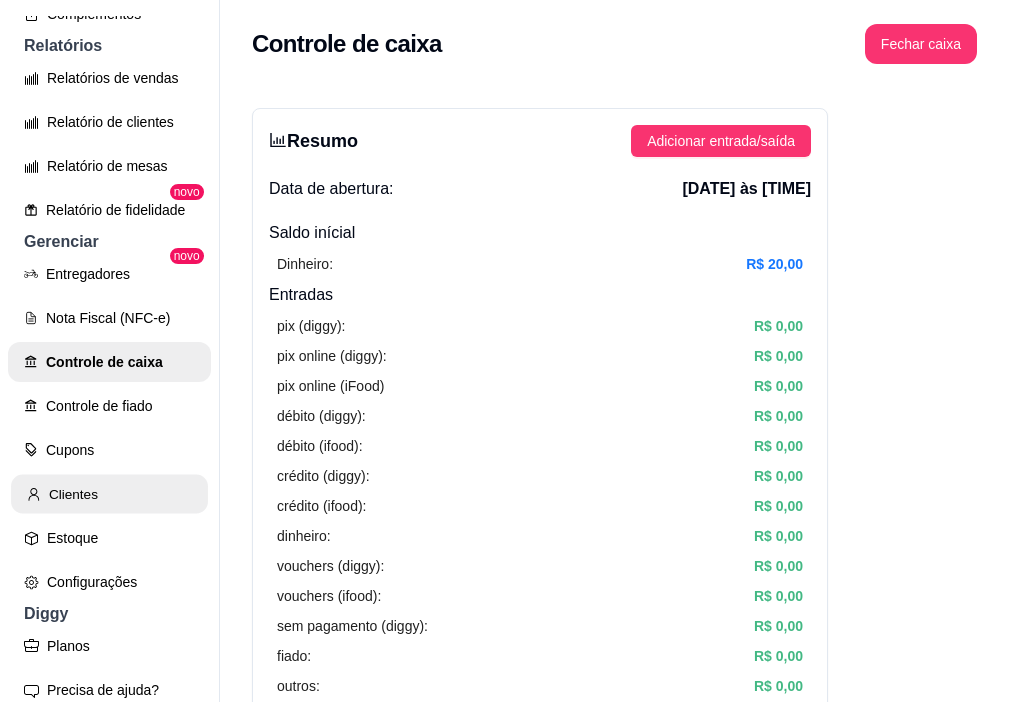 click on "Clientes" at bounding box center [109, 494] 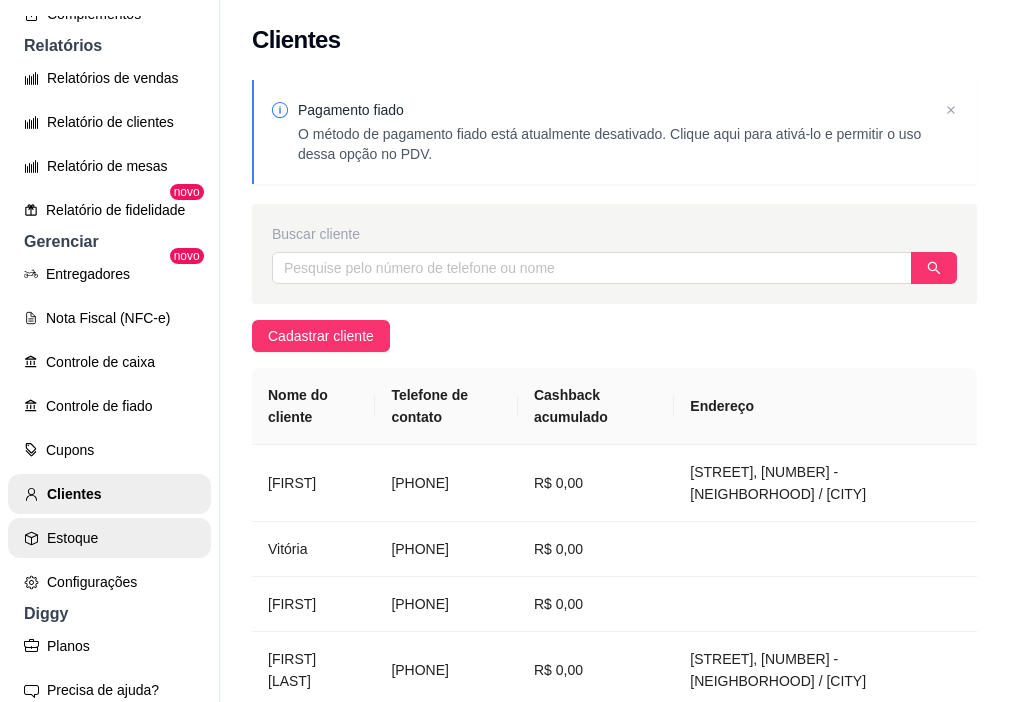 click on "Estoque" at bounding box center [109, 538] 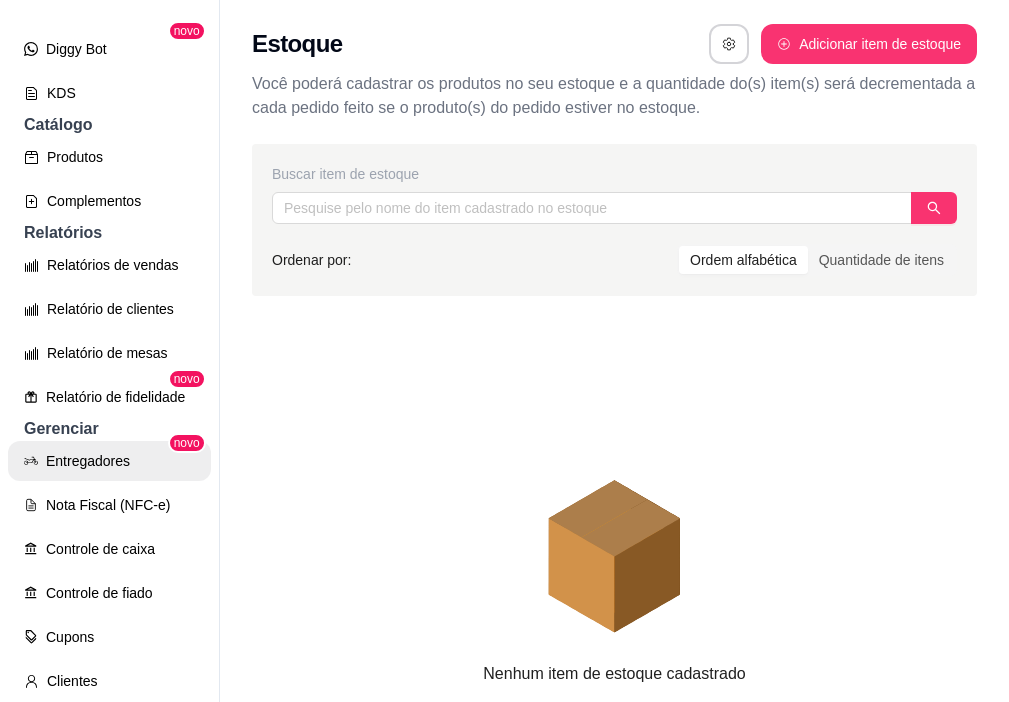 scroll, scrollTop: 412, scrollLeft: 0, axis: vertical 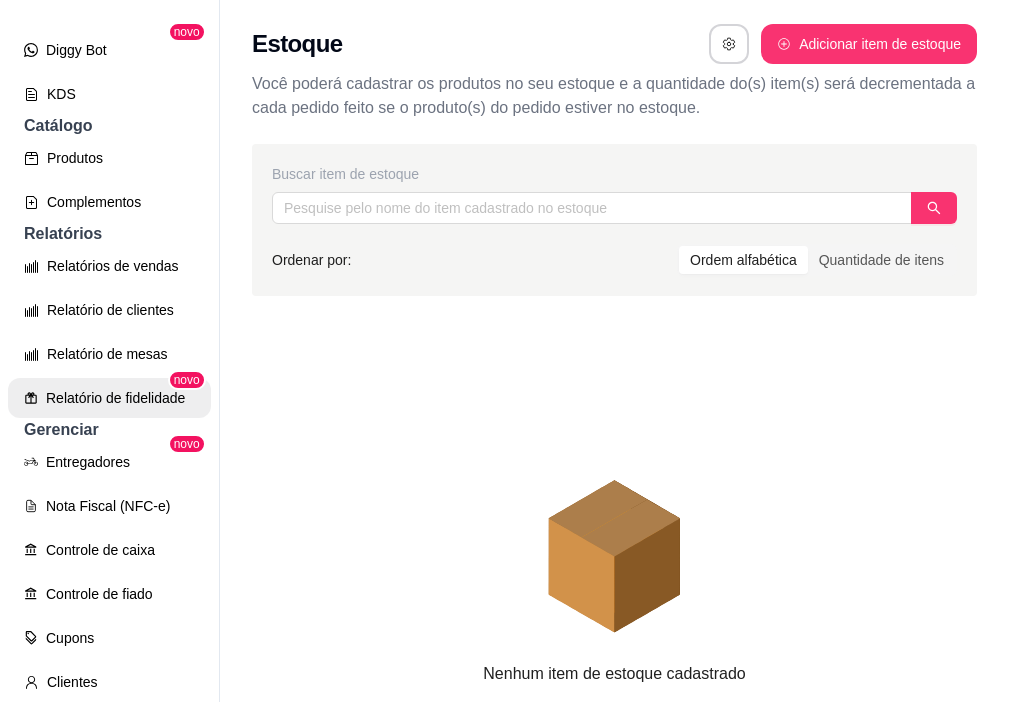click on "Relatório de fidelidade" at bounding box center (109, 398) 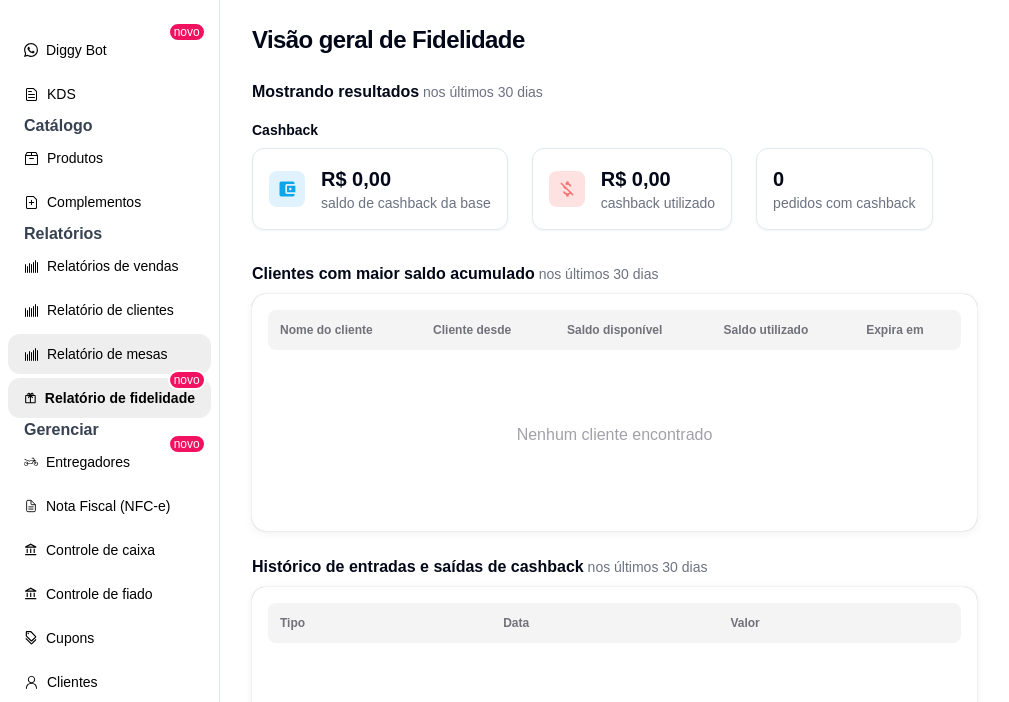 scroll, scrollTop: 312, scrollLeft: 0, axis: vertical 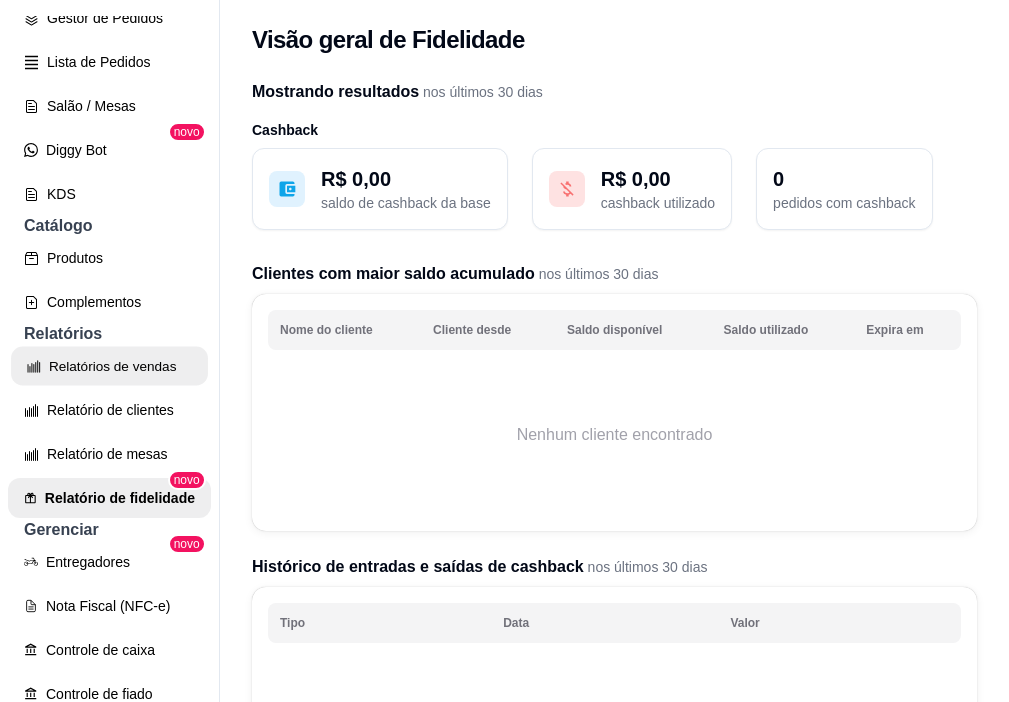 click on "Relatórios de vendas" at bounding box center (109, 366) 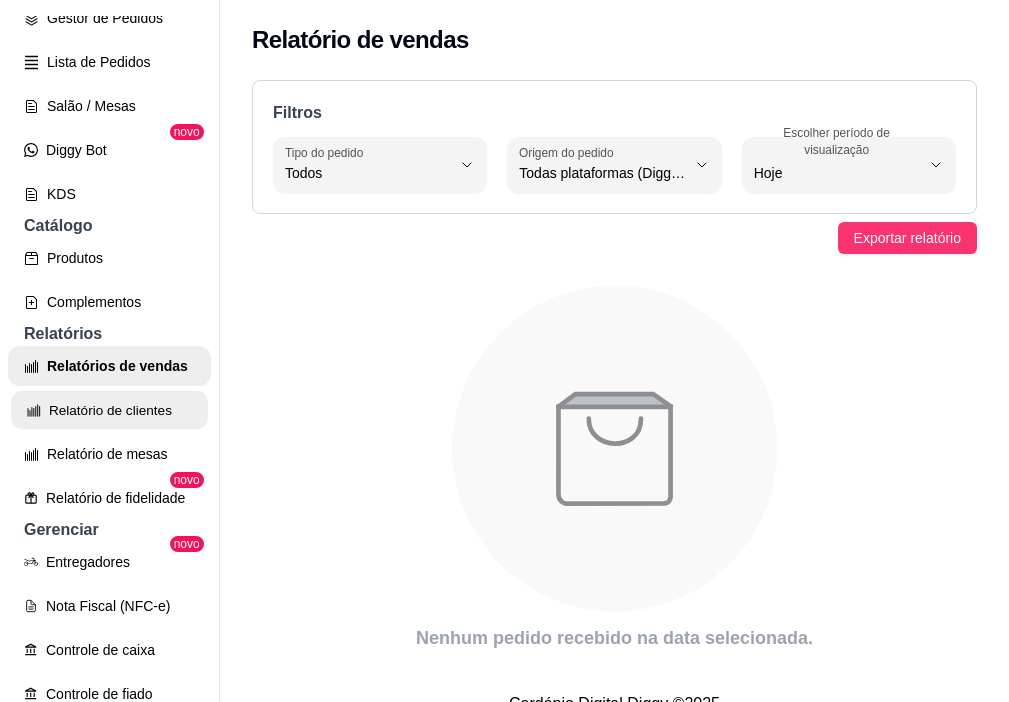 click on "Relatório de clientes" at bounding box center [109, 410] 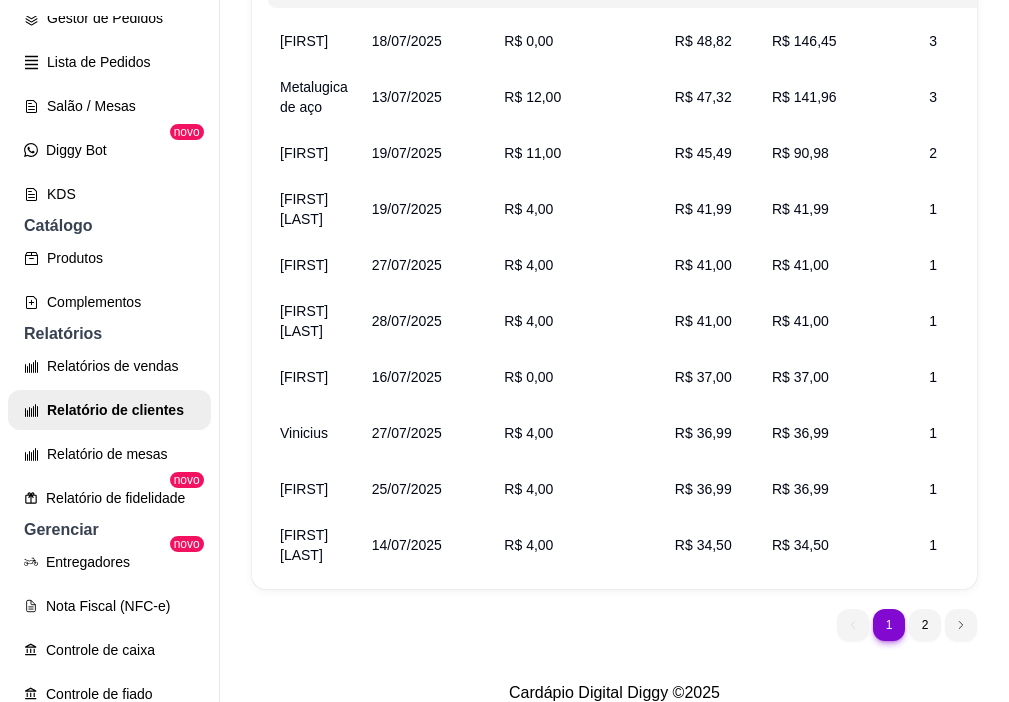 scroll, scrollTop: 405, scrollLeft: 0, axis: vertical 